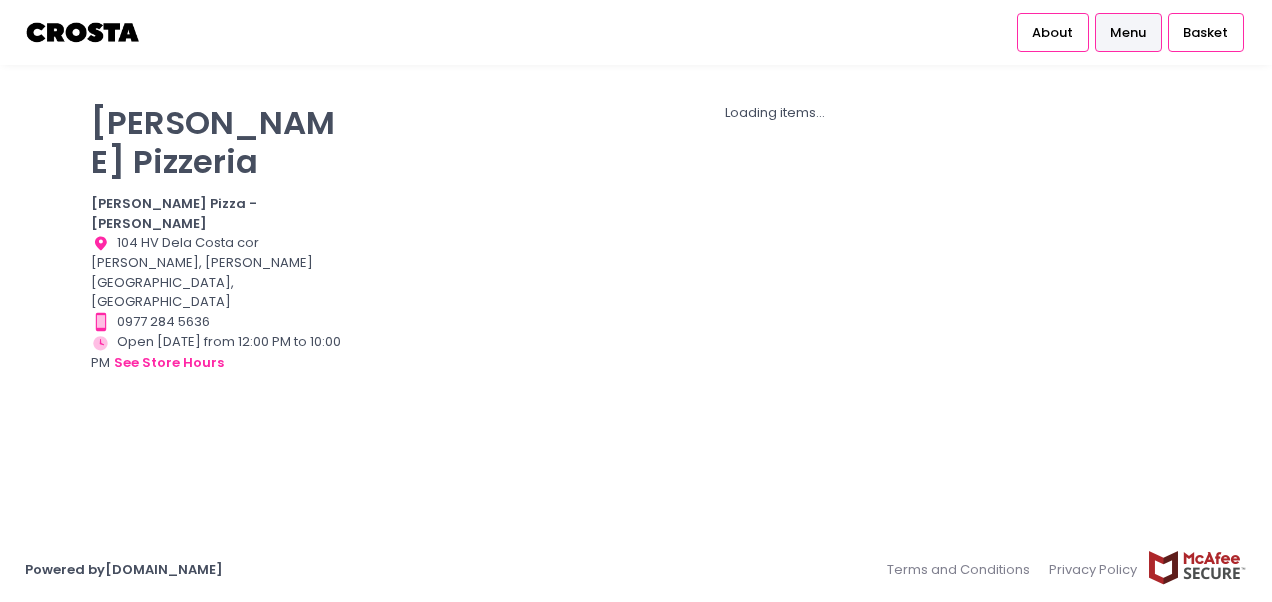 scroll, scrollTop: 0, scrollLeft: 0, axis: both 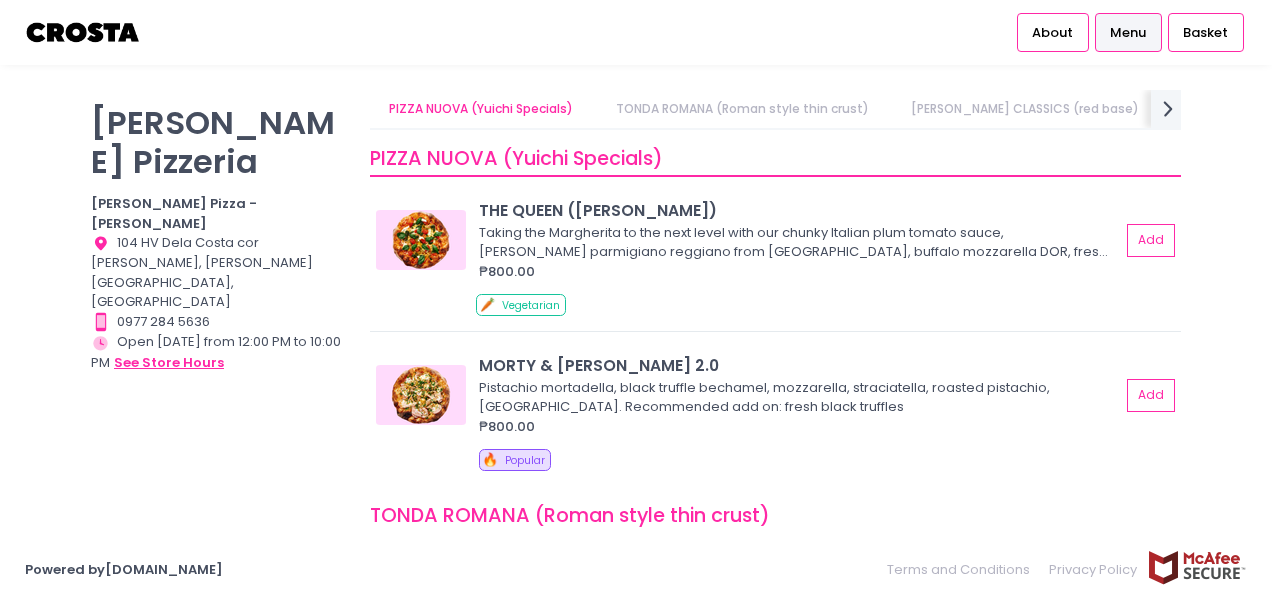 click on "see store hours" at bounding box center [169, 363] 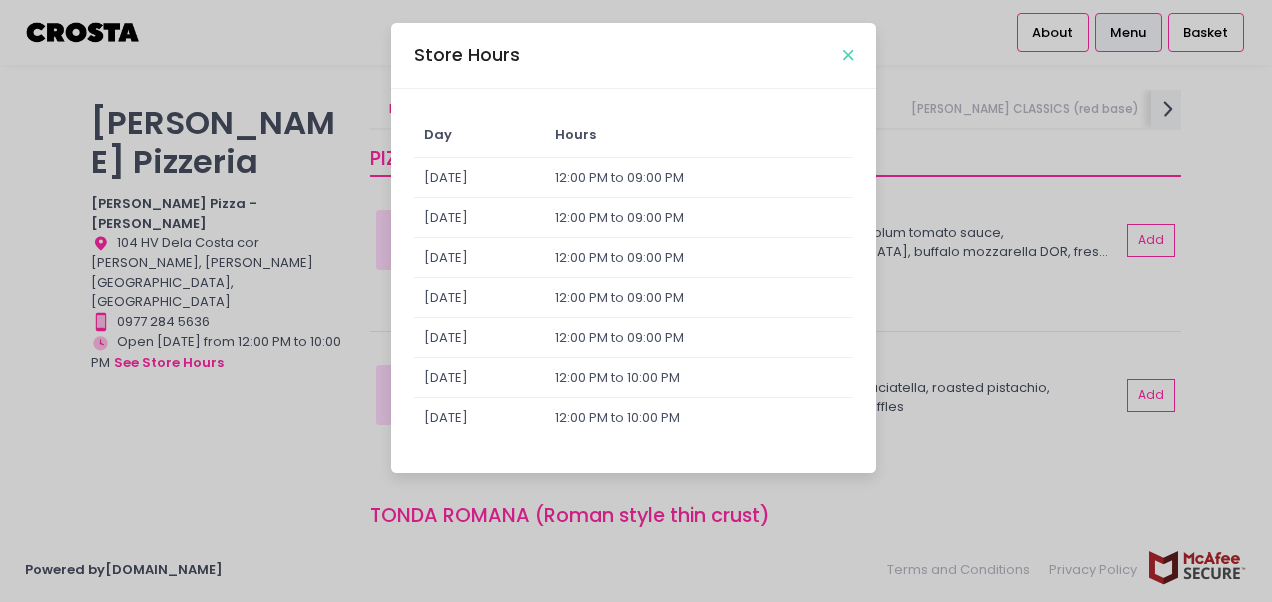 click at bounding box center [848, 55] 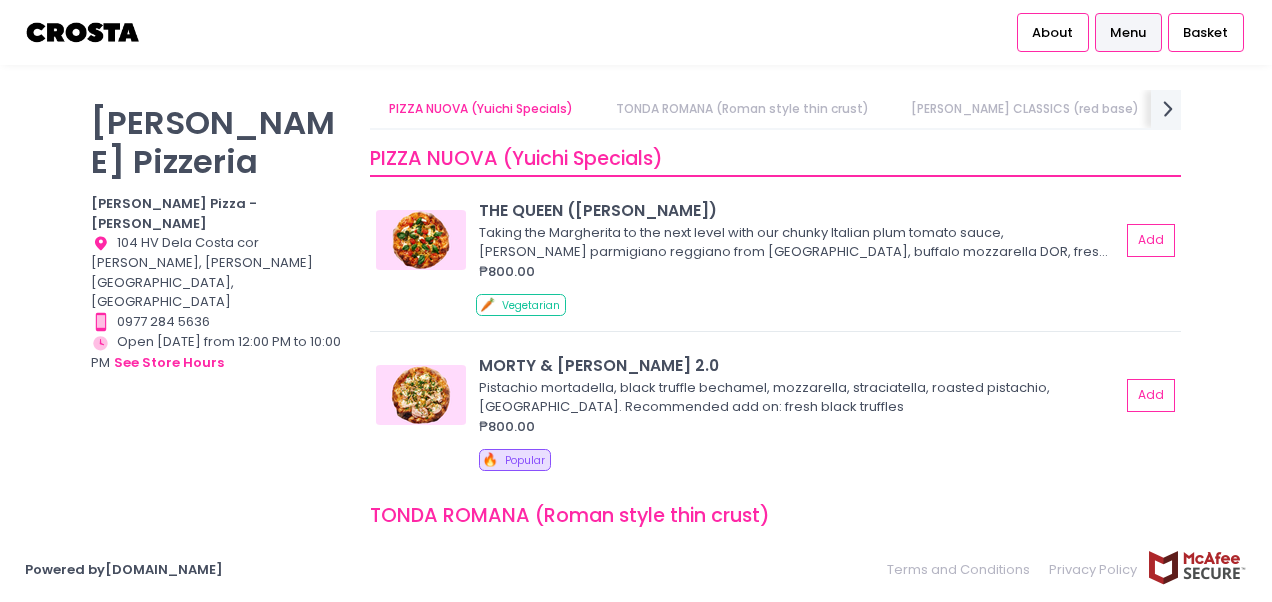 click on "Menu" at bounding box center [1128, 33] 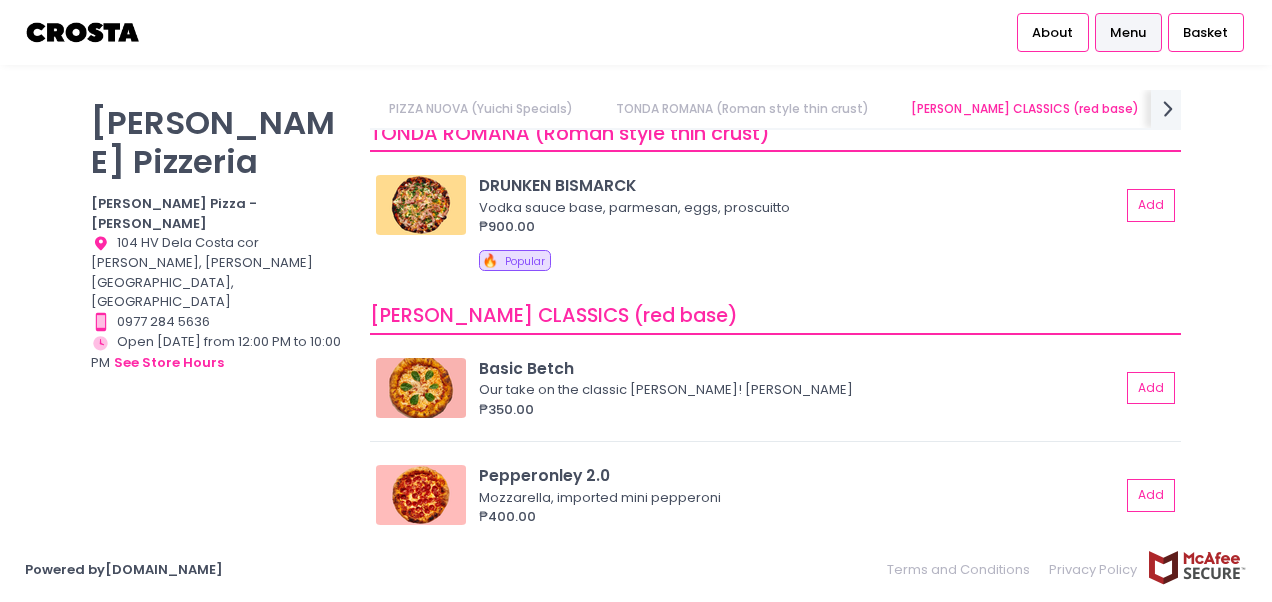 scroll, scrollTop: 420, scrollLeft: 0, axis: vertical 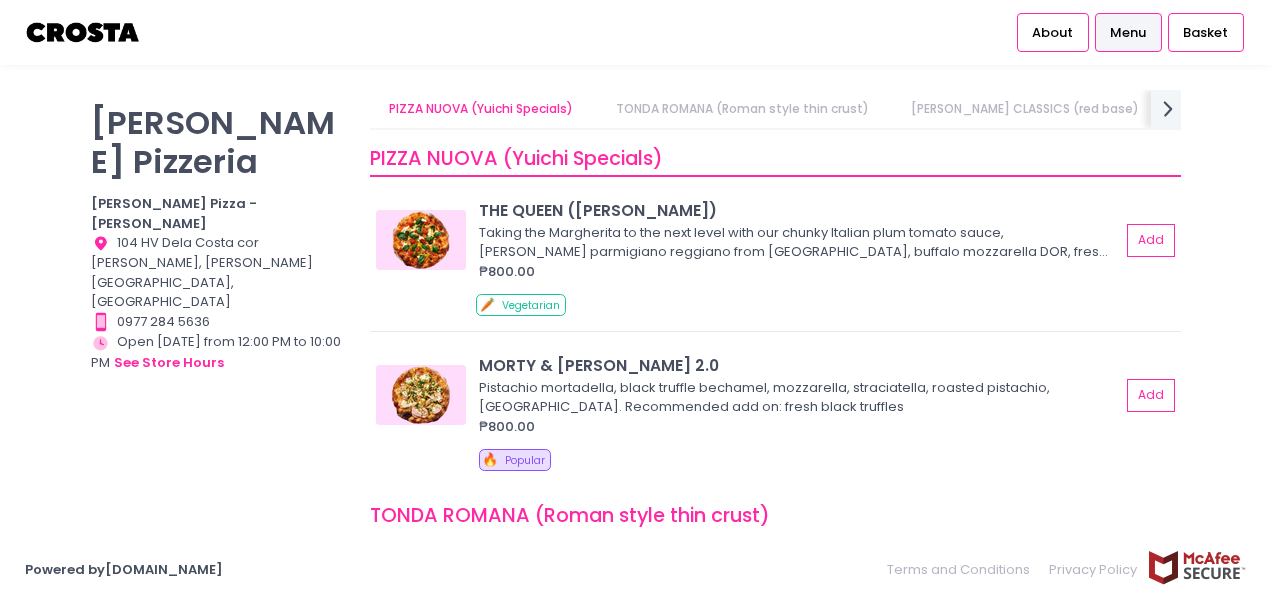 click on "TONDA ROMANA (Roman style thin crust)" at bounding box center (742, 109) 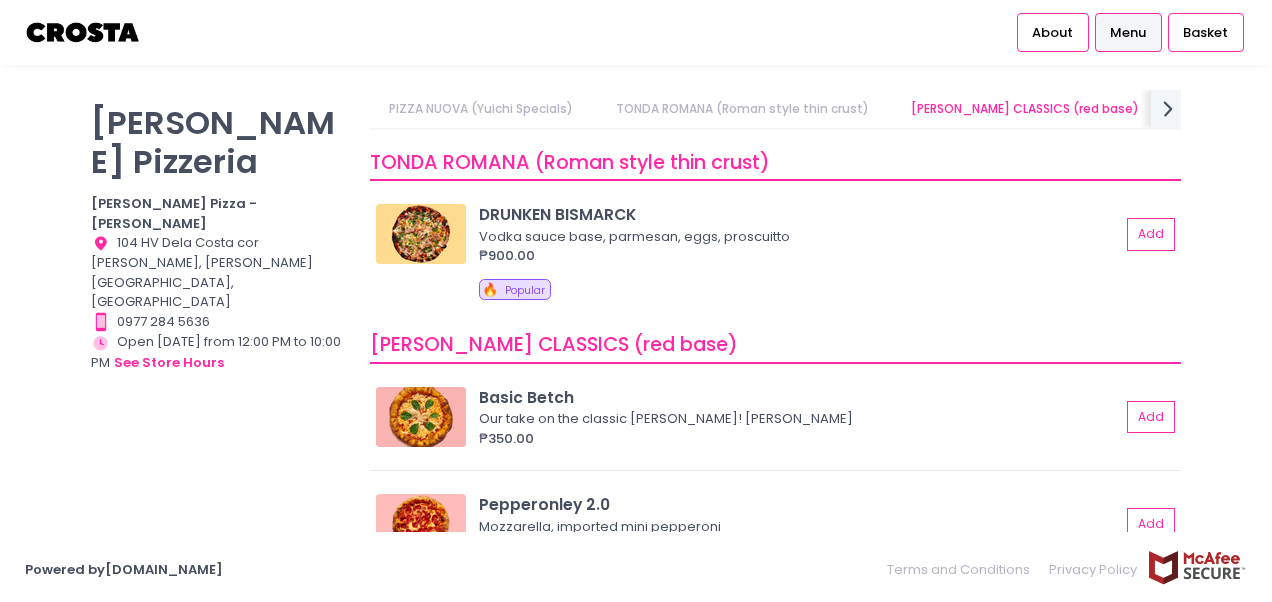 scroll, scrollTop: 356, scrollLeft: 0, axis: vertical 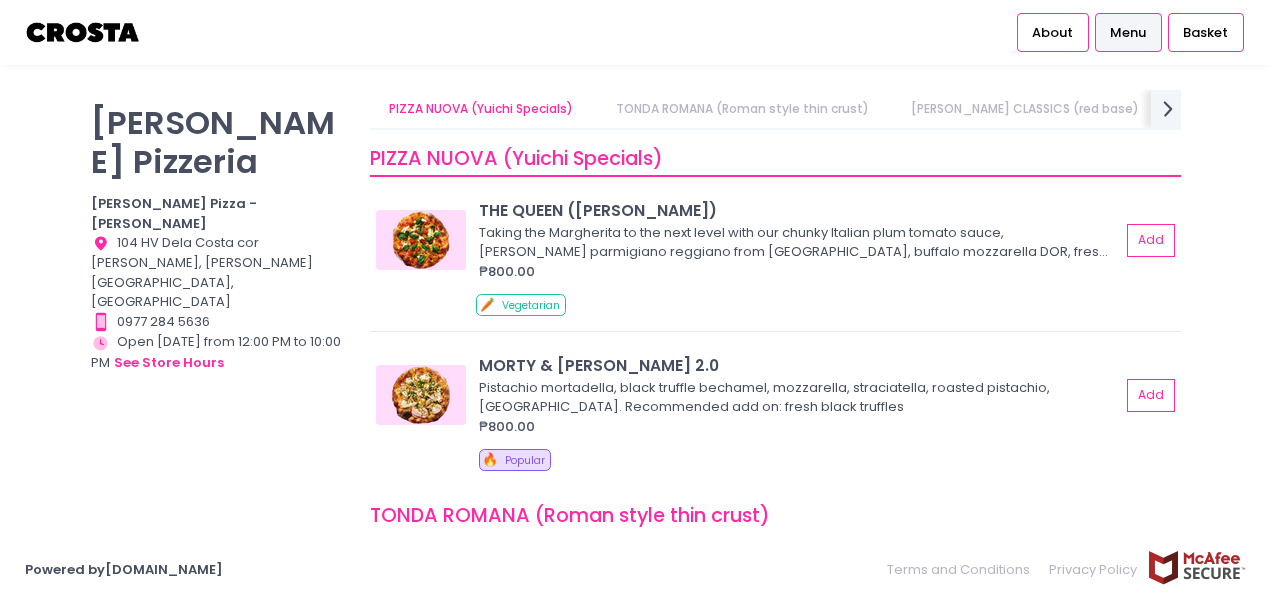 click on "TONDA ROMANA (Roman style thin crust)" at bounding box center (742, 109) 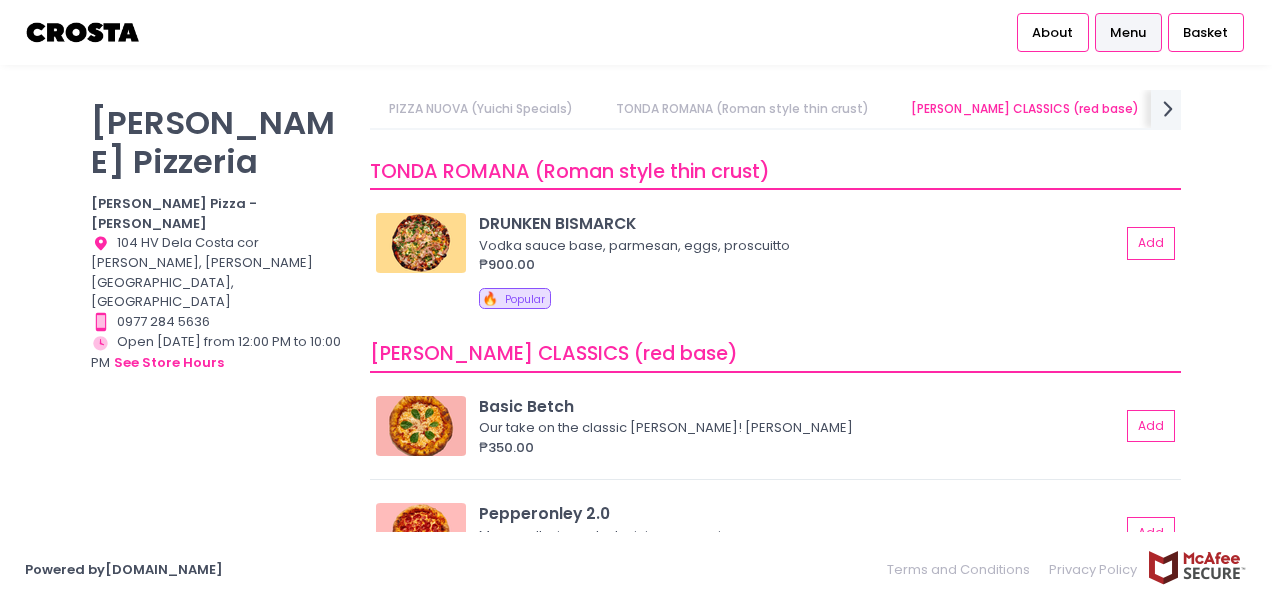 scroll, scrollTop: 356, scrollLeft: 0, axis: vertical 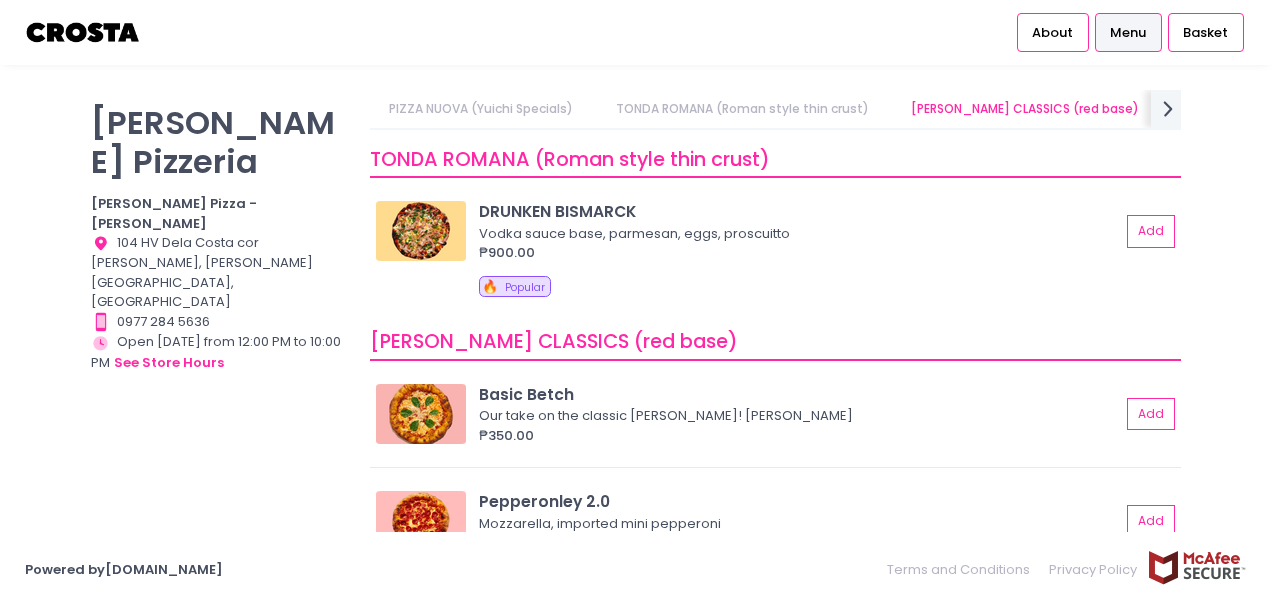 click on "[PERSON_NAME] CLASSICS (red base)" at bounding box center [1024, 109] 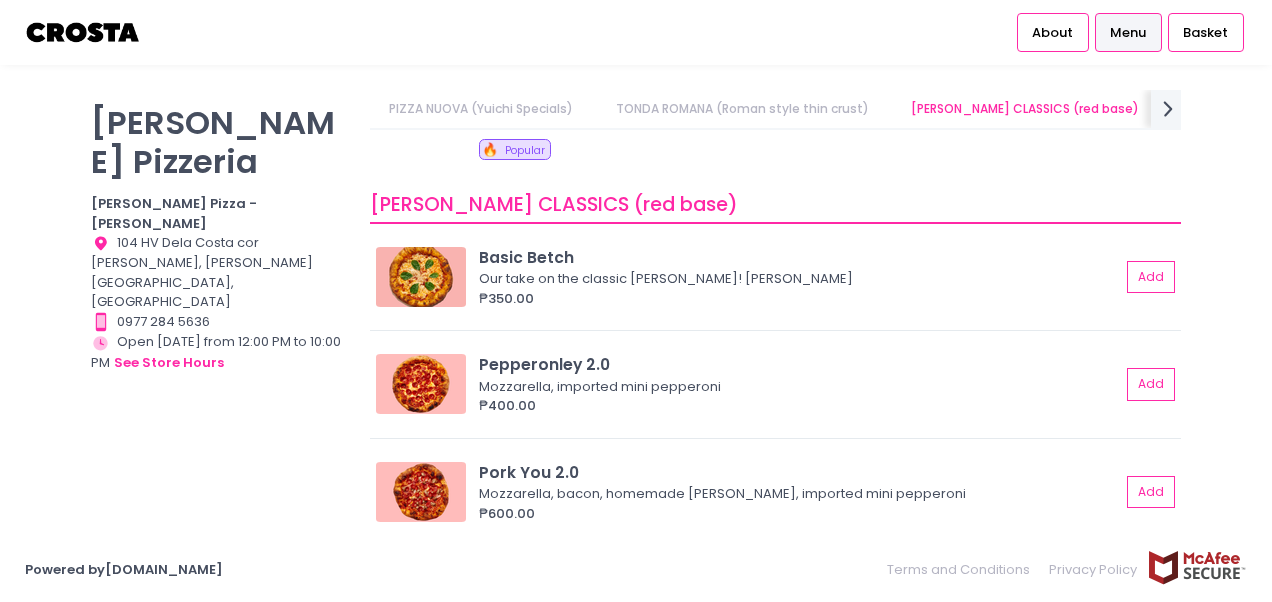 scroll, scrollTop: 538, scrollLeft: 0, axis: vertical 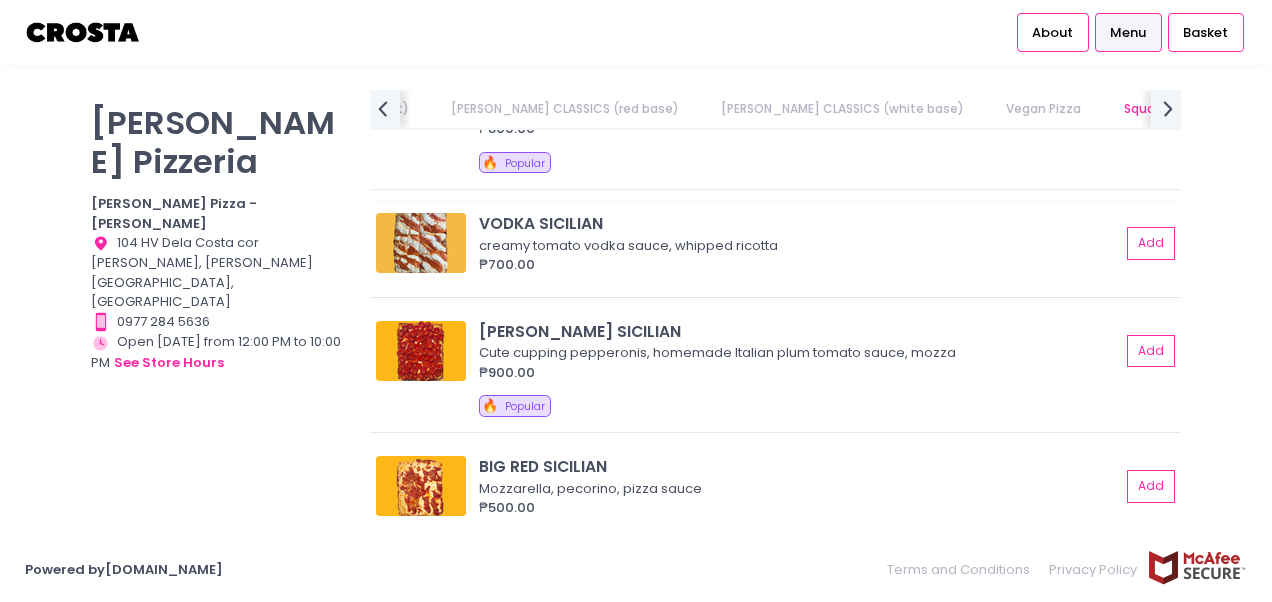 click on "VODKA SICILIAN" at bounding box center (799, 223) 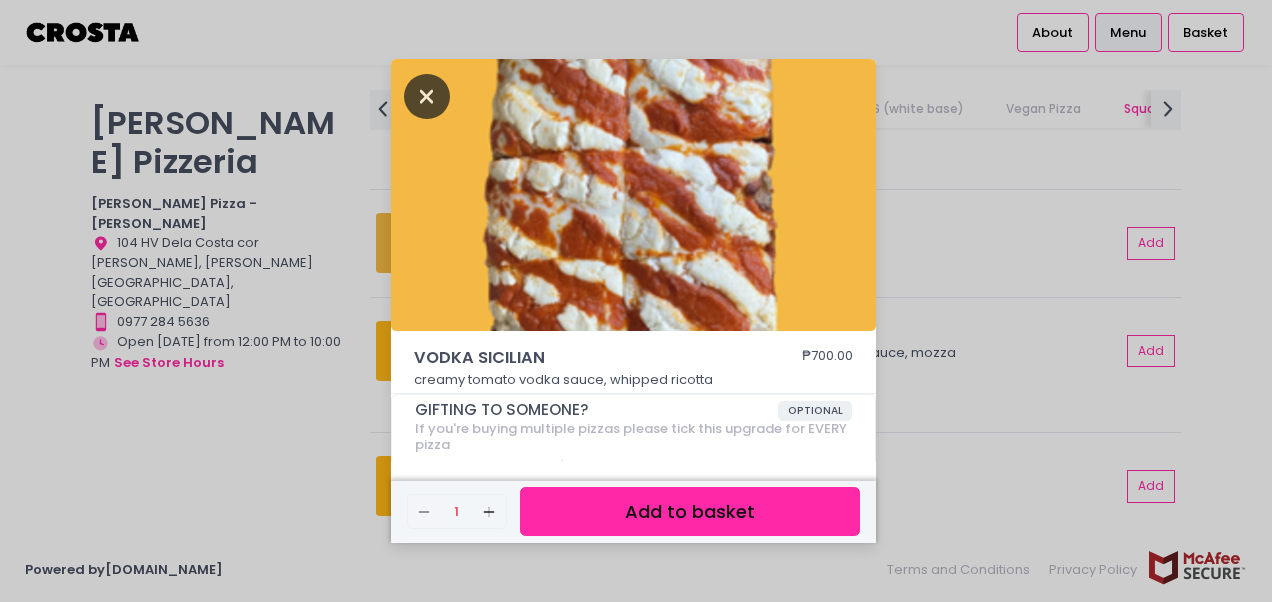 click at bounding box center (427, 96) 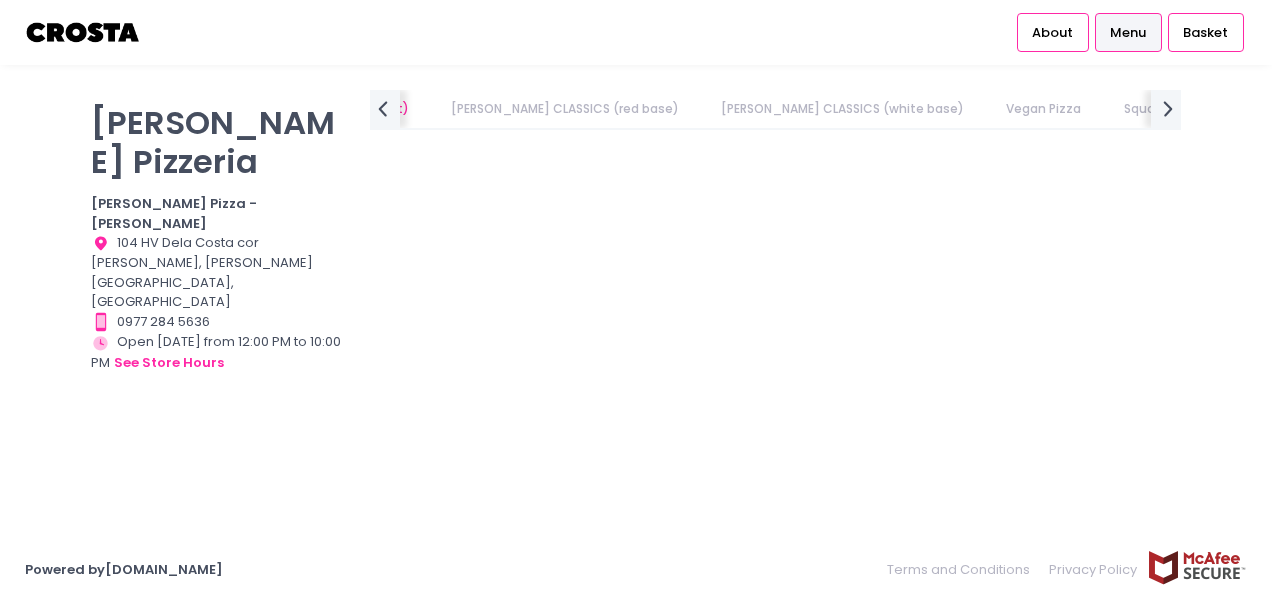 scroll, scrollTop: 0, scrollLeft: 0, axis: both 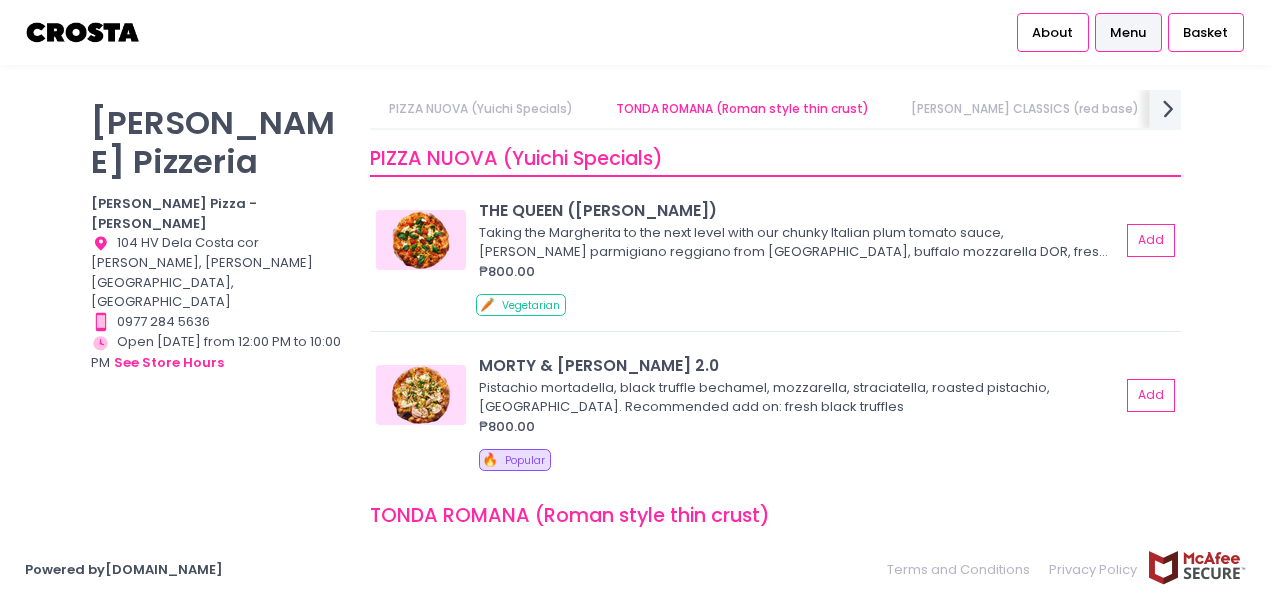 click on "next Created with Sketch." 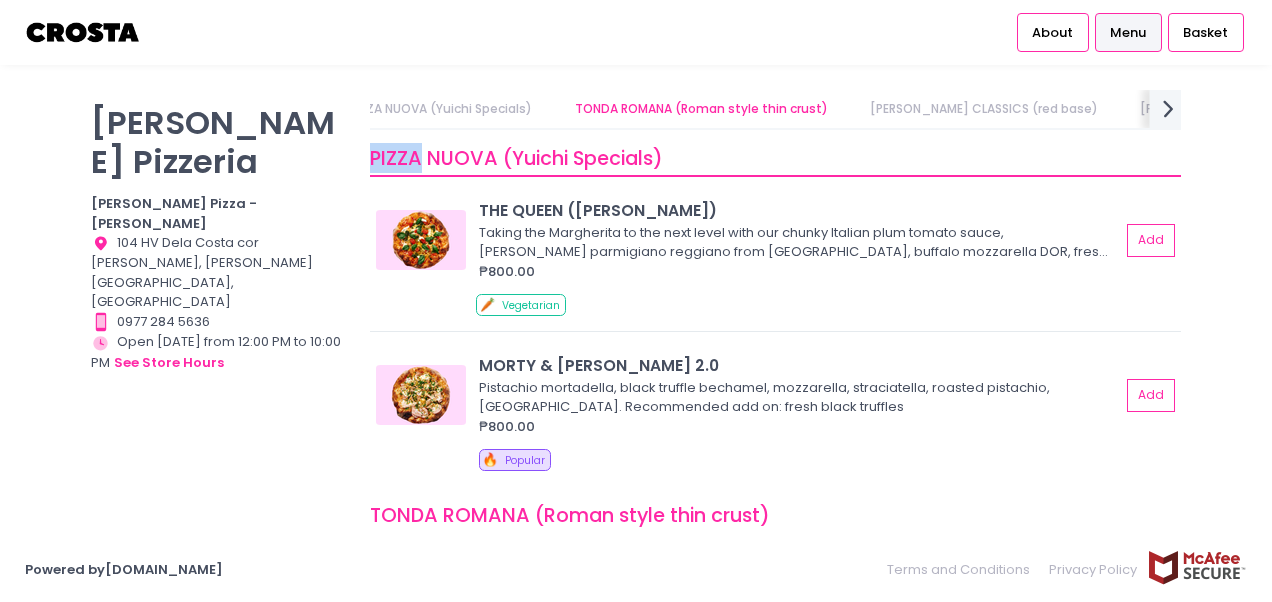 click on "next Created with Sketch." 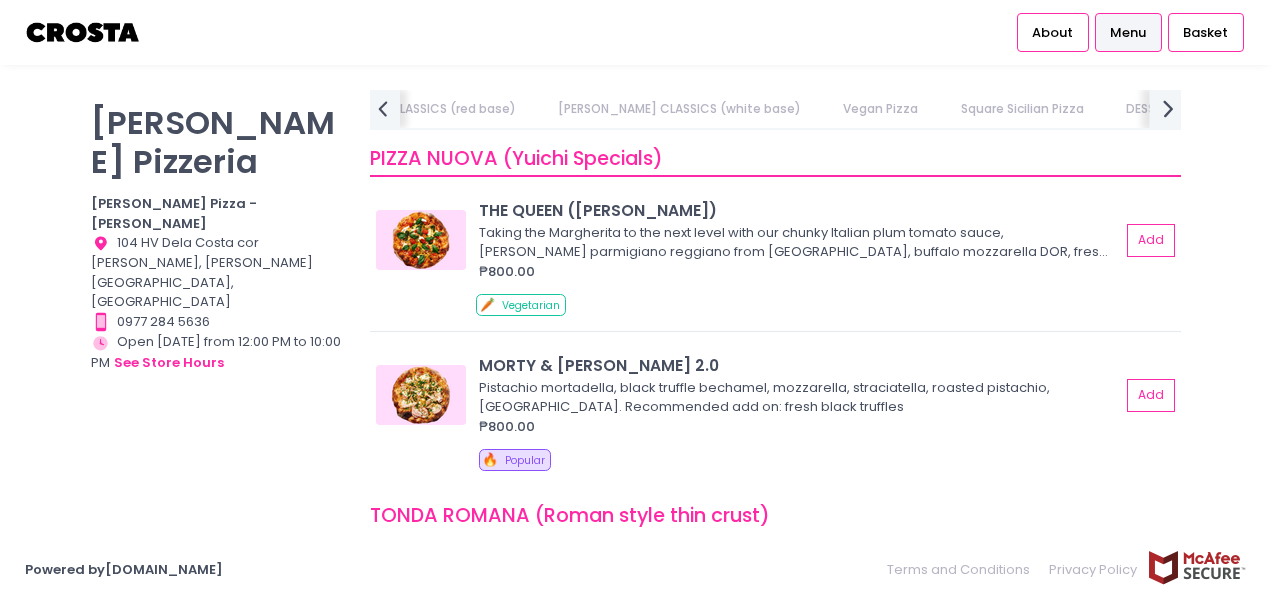 click on "next Created with Sketch." 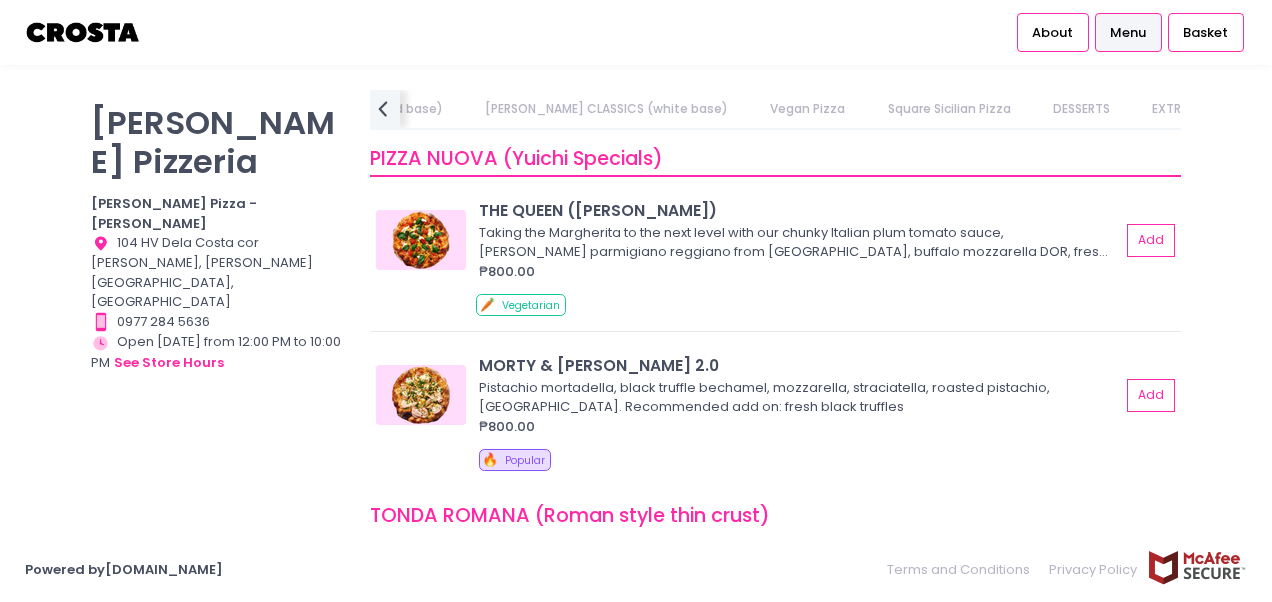 scroll, scrollTop: 0, scrollLeft: 734, axis: horizontal 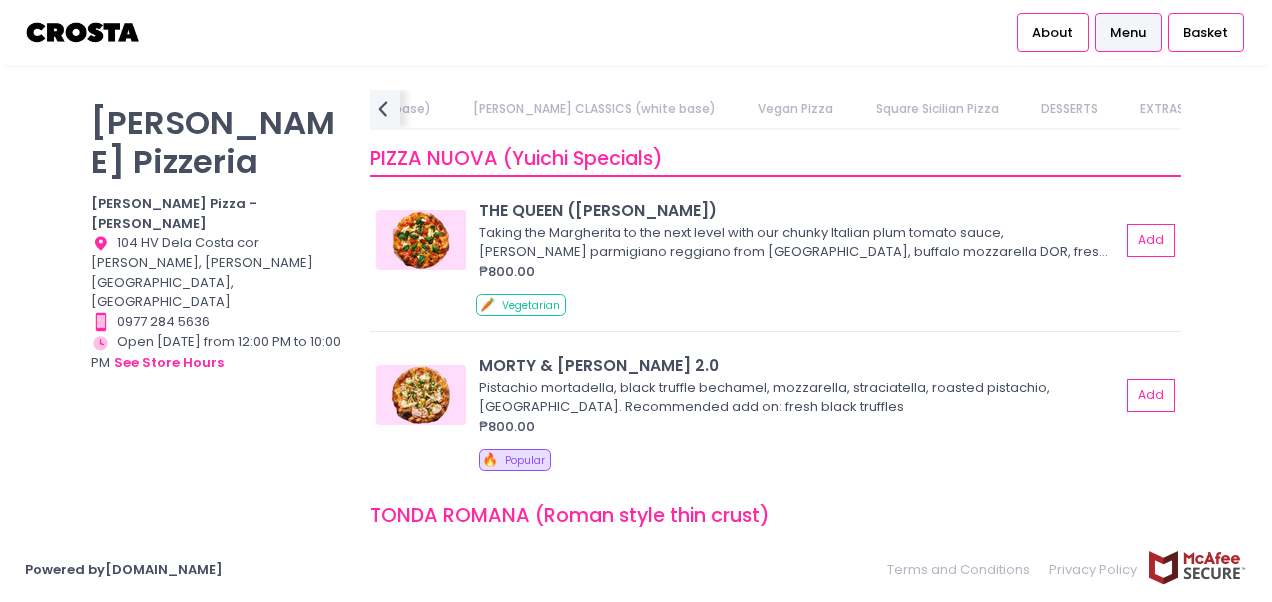 click on "DRINKS" at bounding box center (1247, 109) 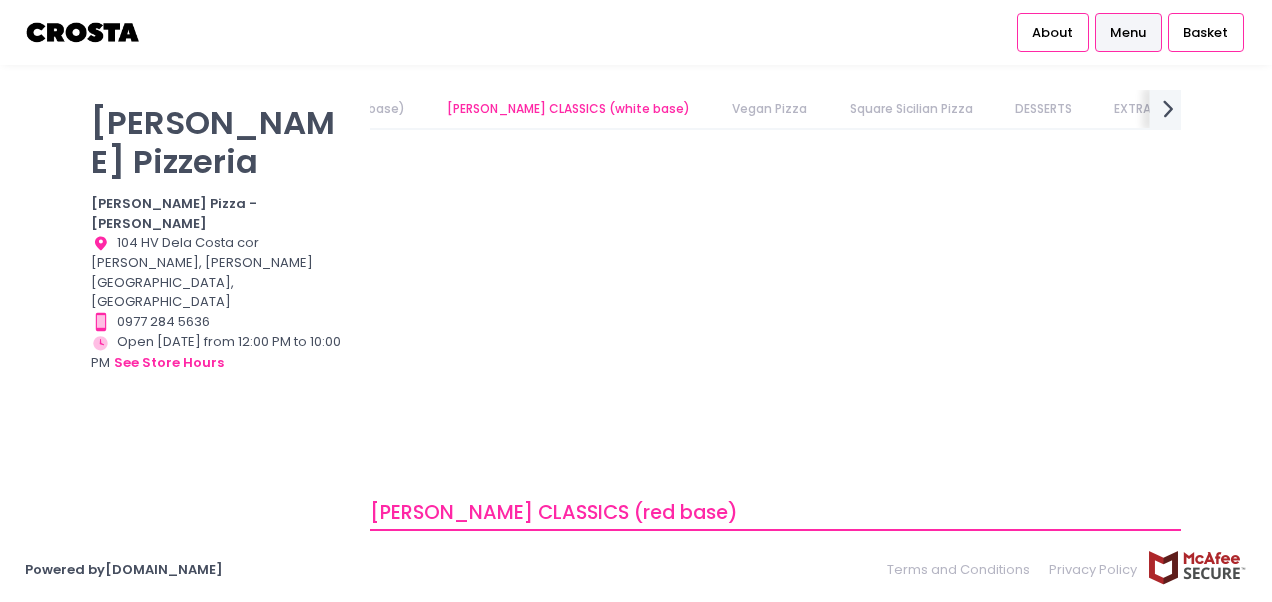 scroll, scrollTop: 0, scrollLeft: 180, axis: horizontal 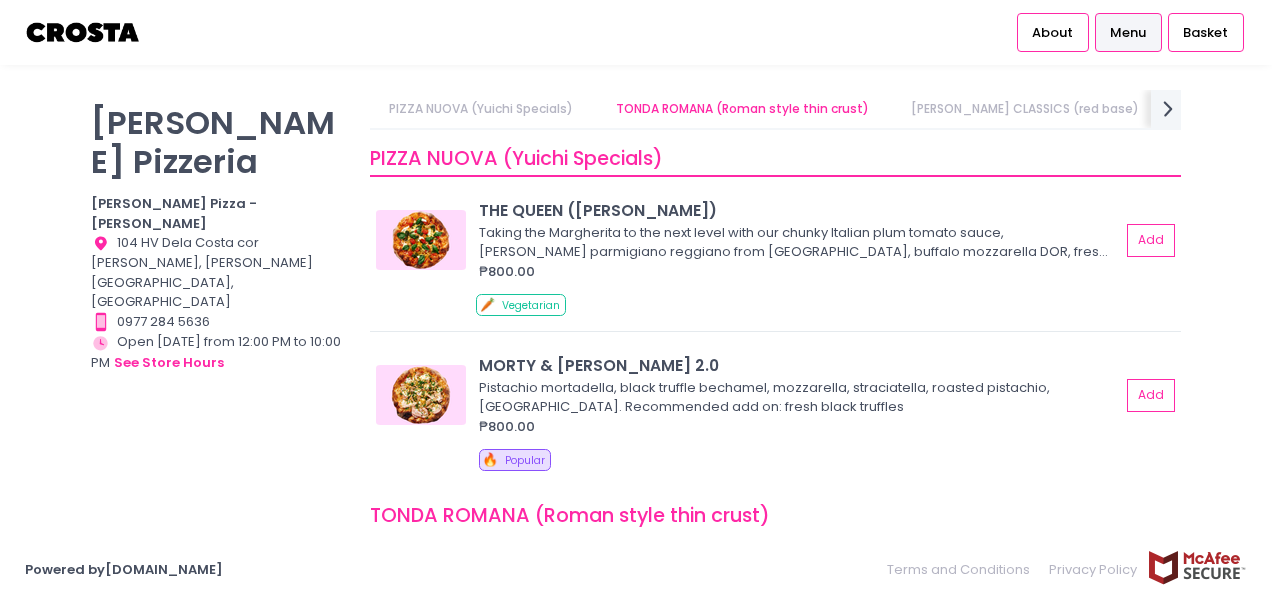 click on "PIZZA NUOVA (Yuichi Specials)" at bounding box center [481, 109] 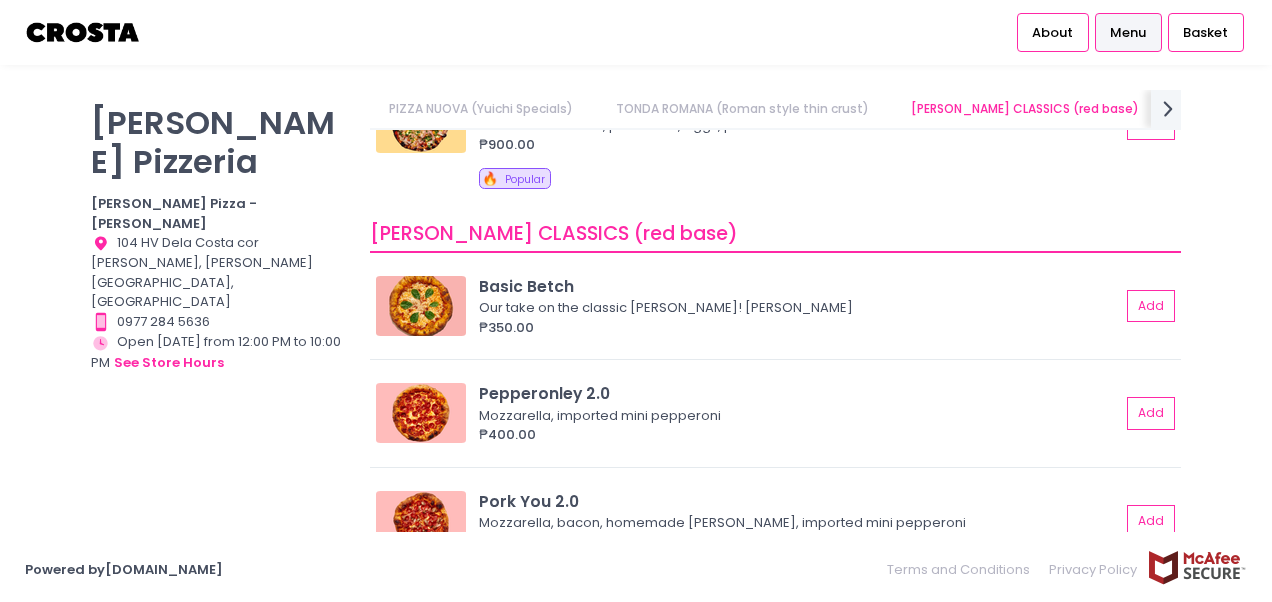 scroll, scrollTop: 527, scrollLeft: 0, axis: vertical 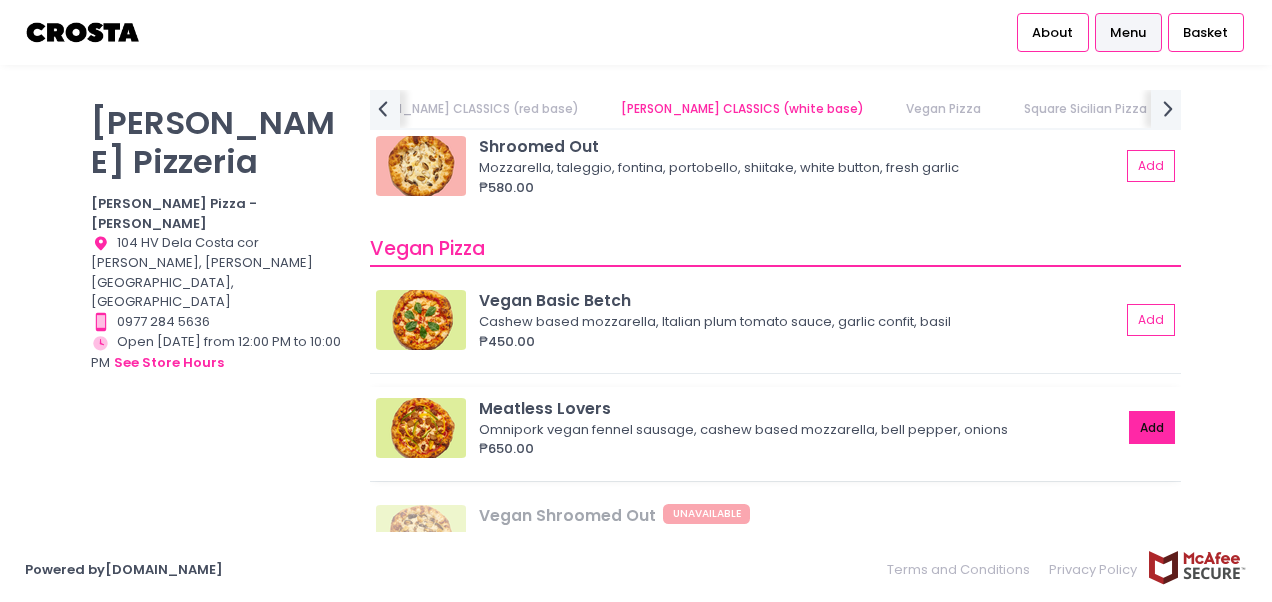 click on "Add" at bounding box center [1152, 427] 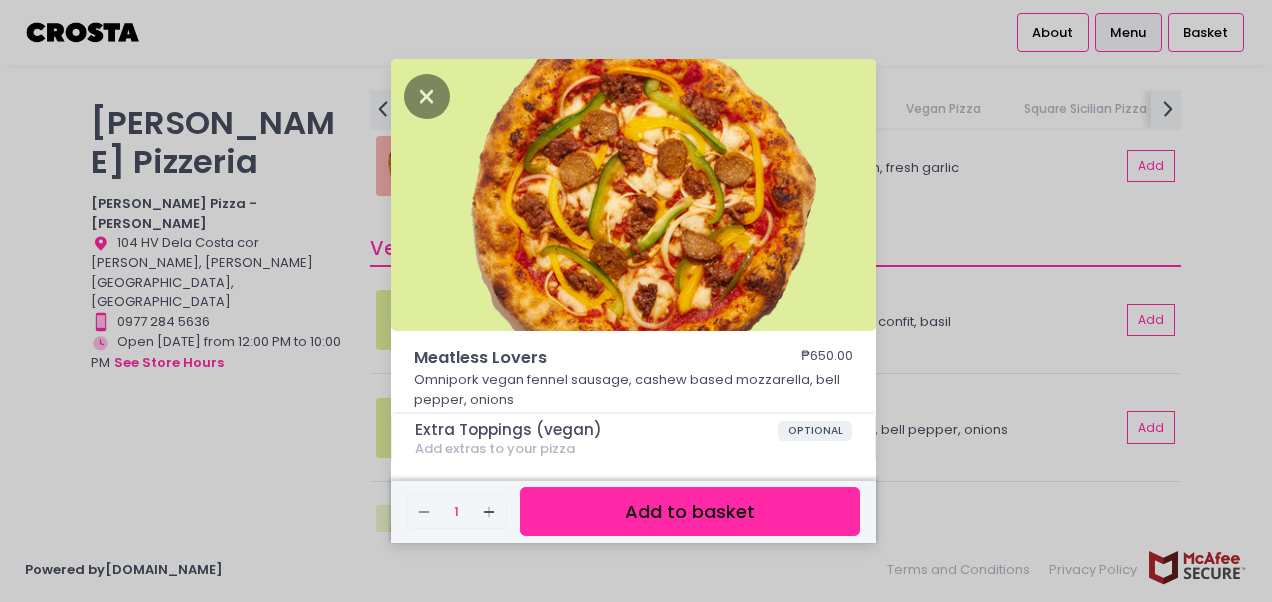 click on "Add to basket" at bounding box center (690, 511) 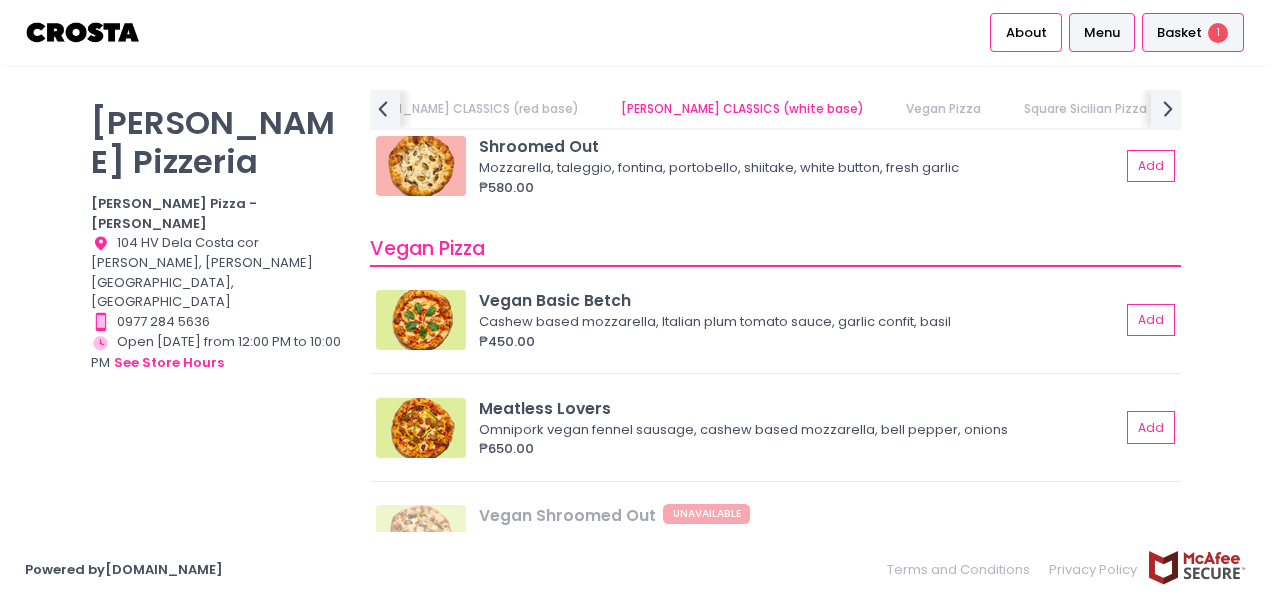 click on "Basket" at bounding box center [1179, 33] 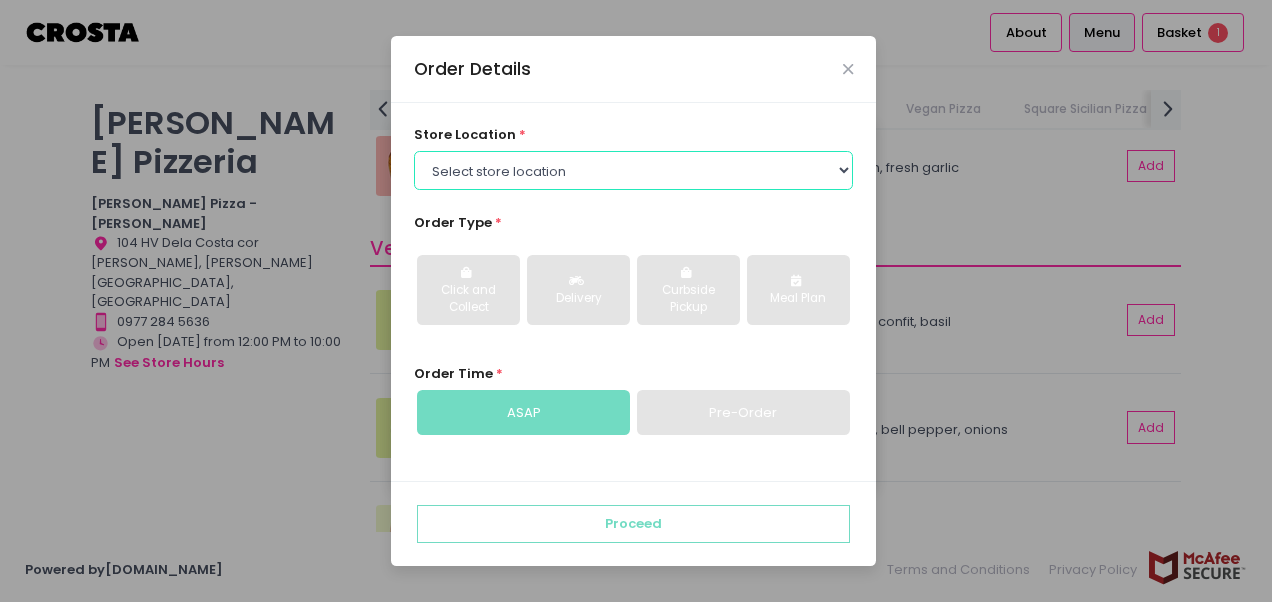 click on "Select store location [PERSON_NAME] Pizza - [PERSON_NAME] Pizza - [GEOGRAPHIC_DATA][PERSON_NAME]" at bounding box center (634, 170) 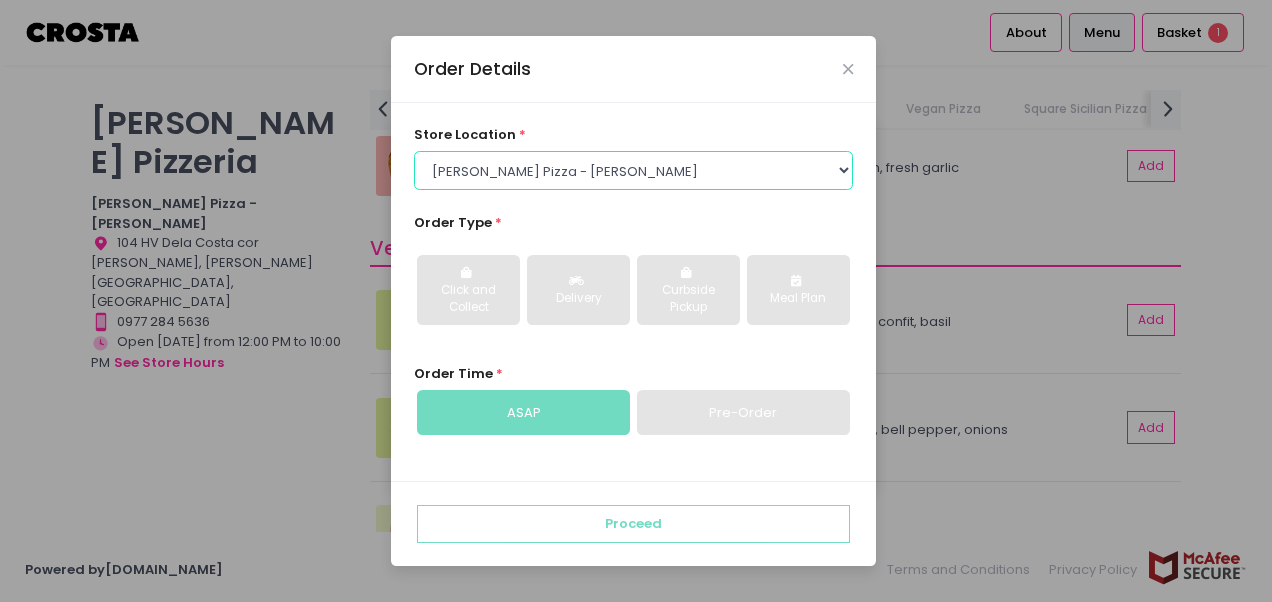 click on "Select store location [PERSON_NAME] Pizza - [PERSON_NAME] Pizza - [GEOGRAPHIC_DATA][PERSON_NAME]" at bounding box center [634, 170] 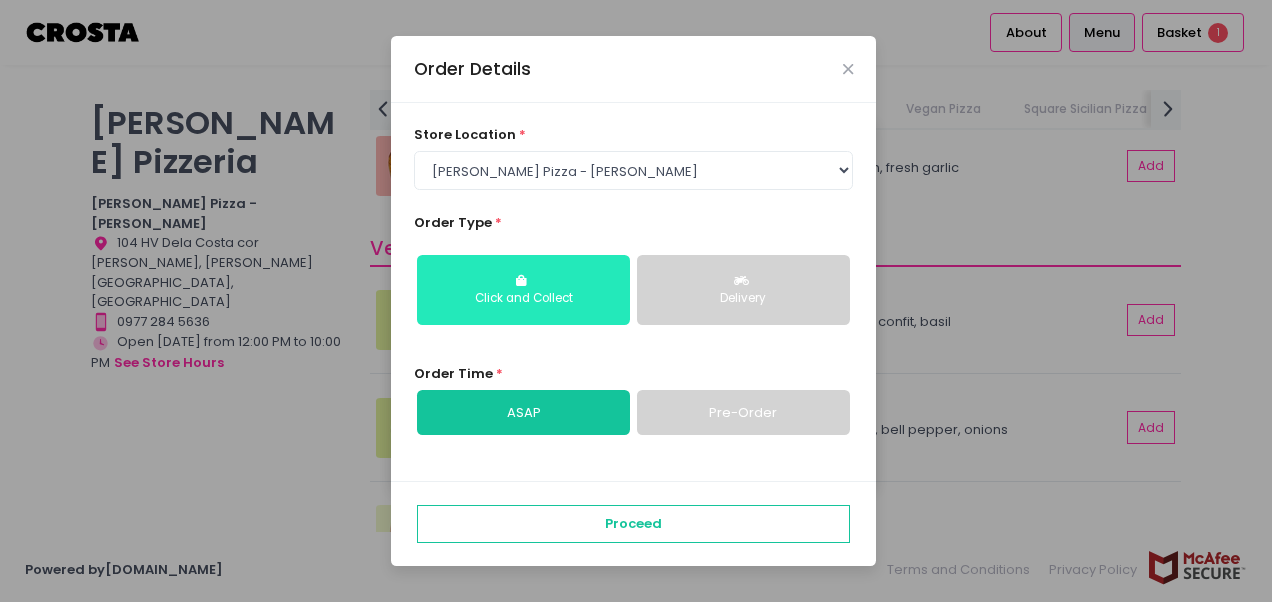 click on "Click and Collect" at bounding box center (523, 290) 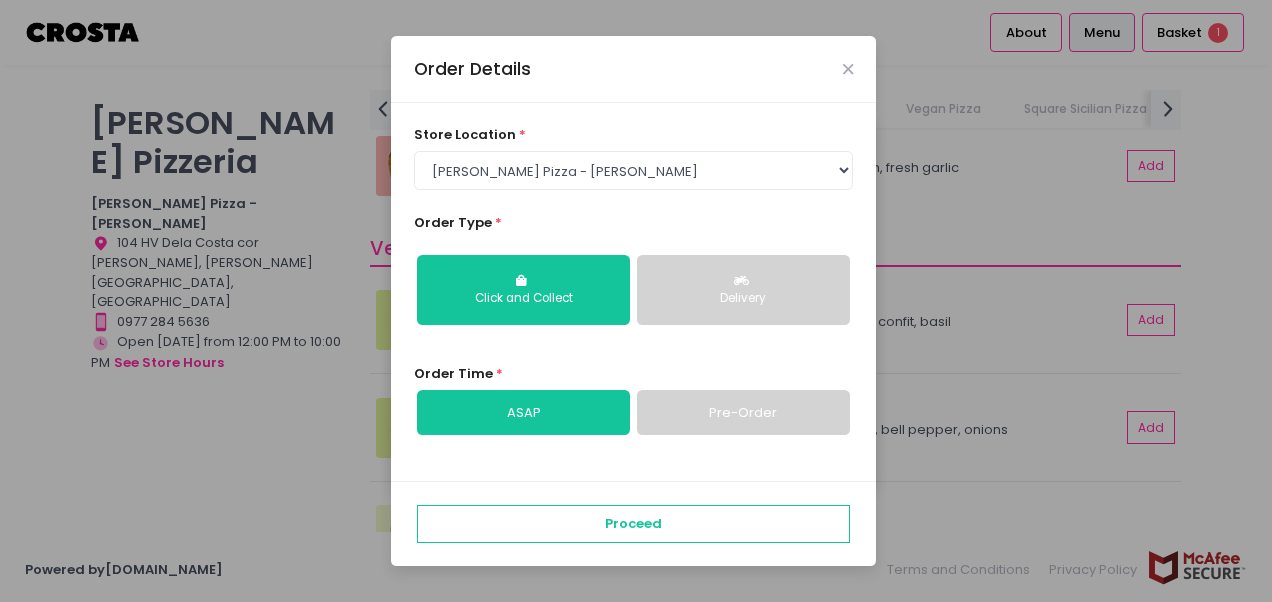 click on "Pre-Order" at bounding box center (743, 413) 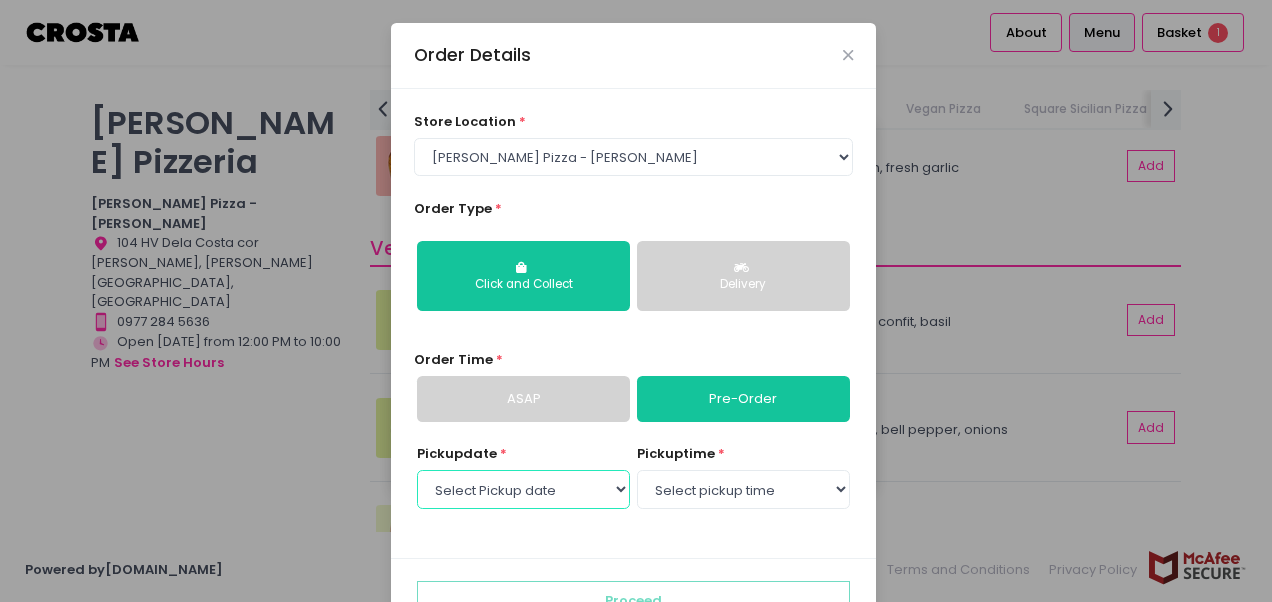 click on "Select Pickup date [DATE] [DATE] [DATE]" at bounding box center (523, 489) 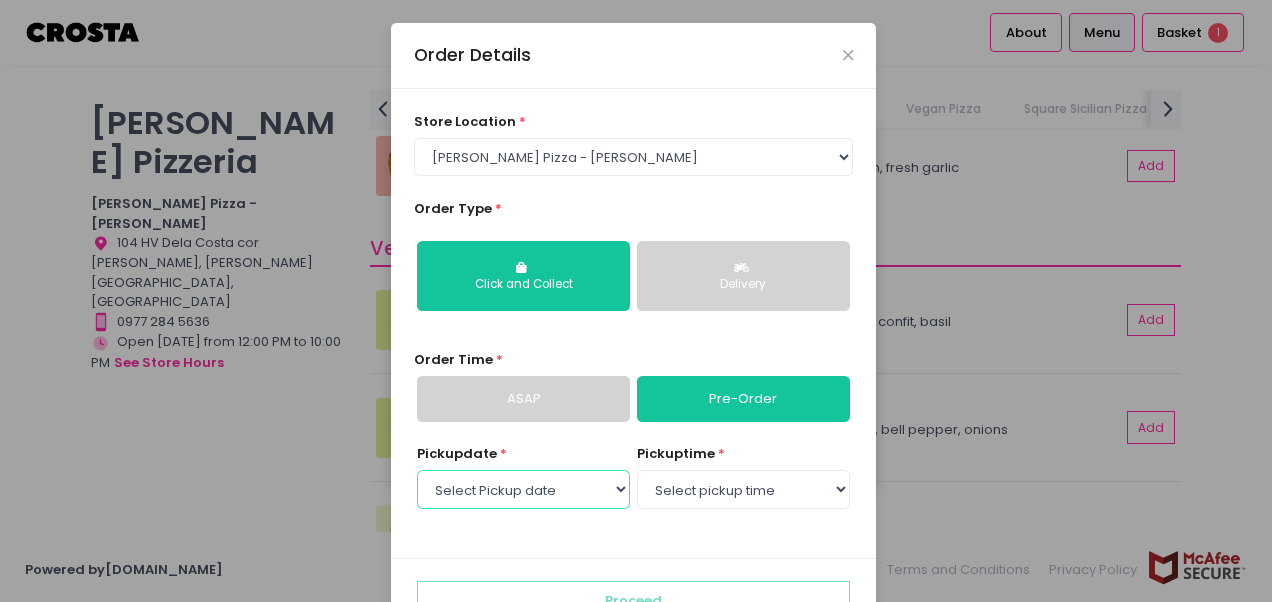 select on "[DATE]" 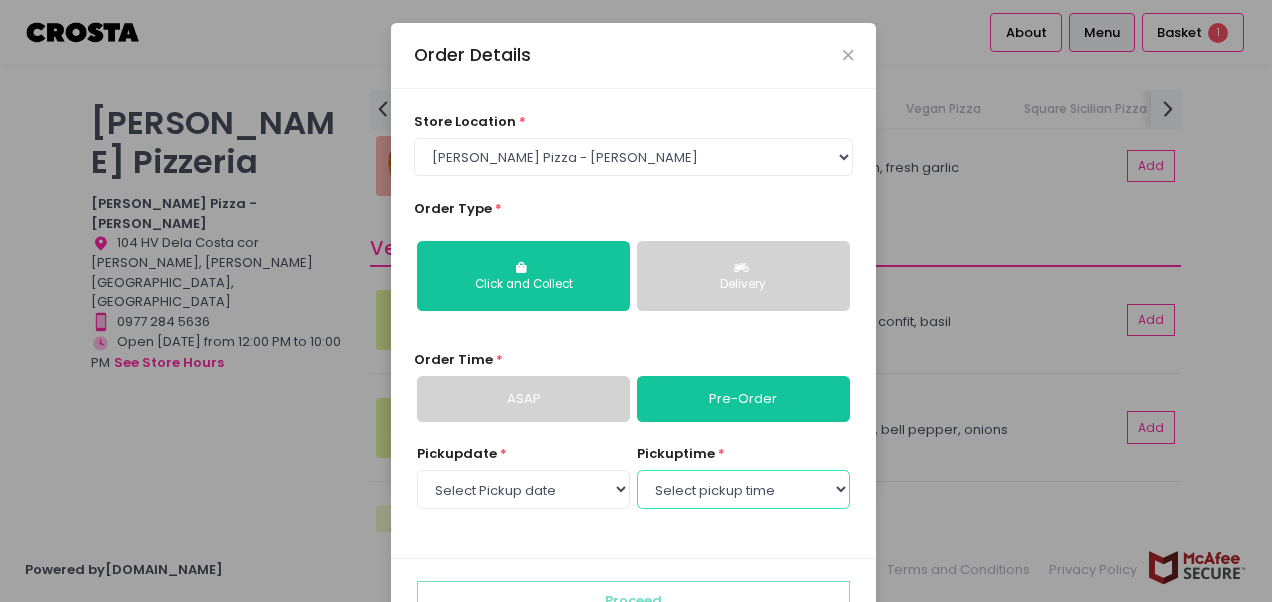 click on "Select pickup time 12:00 PM - 12:30 PM 12:30 PM - 01:00 PM 01:00 PM - 01:30 PM 01:30 PM - 02:00 PM 02:00 PM - 02:30 PM 02:30 PM - 03:00 PM 03:00 PM - 03:30 PM 03:30 PM - 04:00 PM 04:00 PM - 04:30 PM 04:30 PM - 05:00 PM 05:00 PM - 05:30 PM 05:30 PM - 06:00 PM 06:00 PM - 06:30 PM 06:30 PM - 07:00 PM 07:00 PM - 07:30 PM 07:30 PM - 08:00 PM 08:00 PM - 08:30 PM 08:30 PM - 09:00 PM" at bounding box center (743, 489) 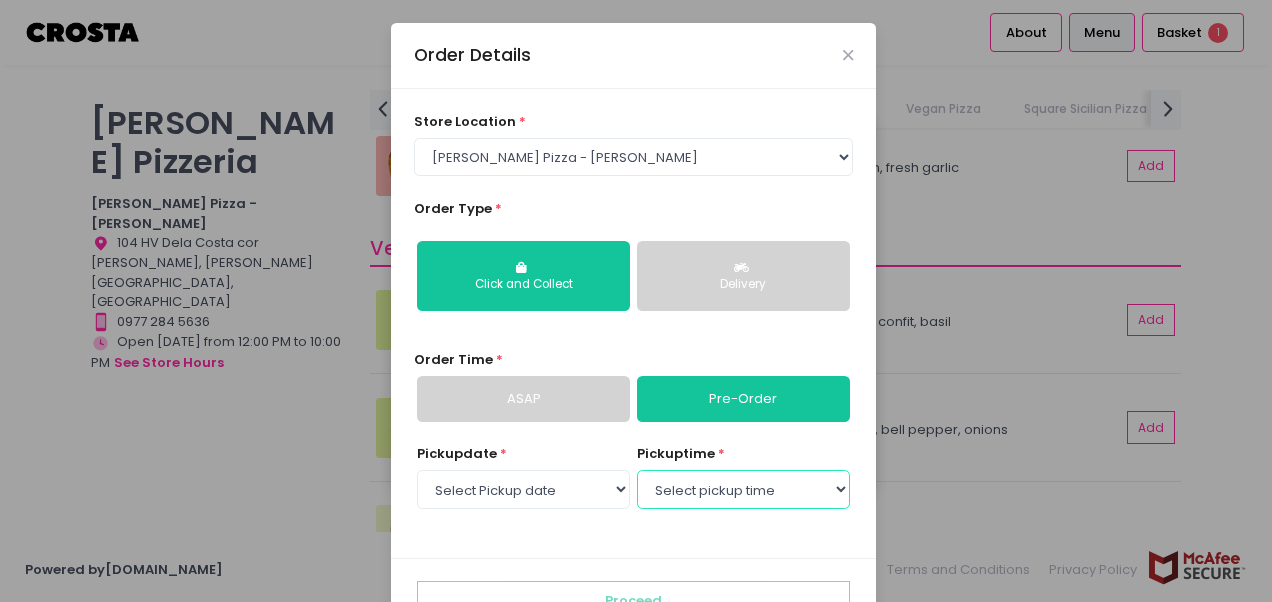 select on "13:30" 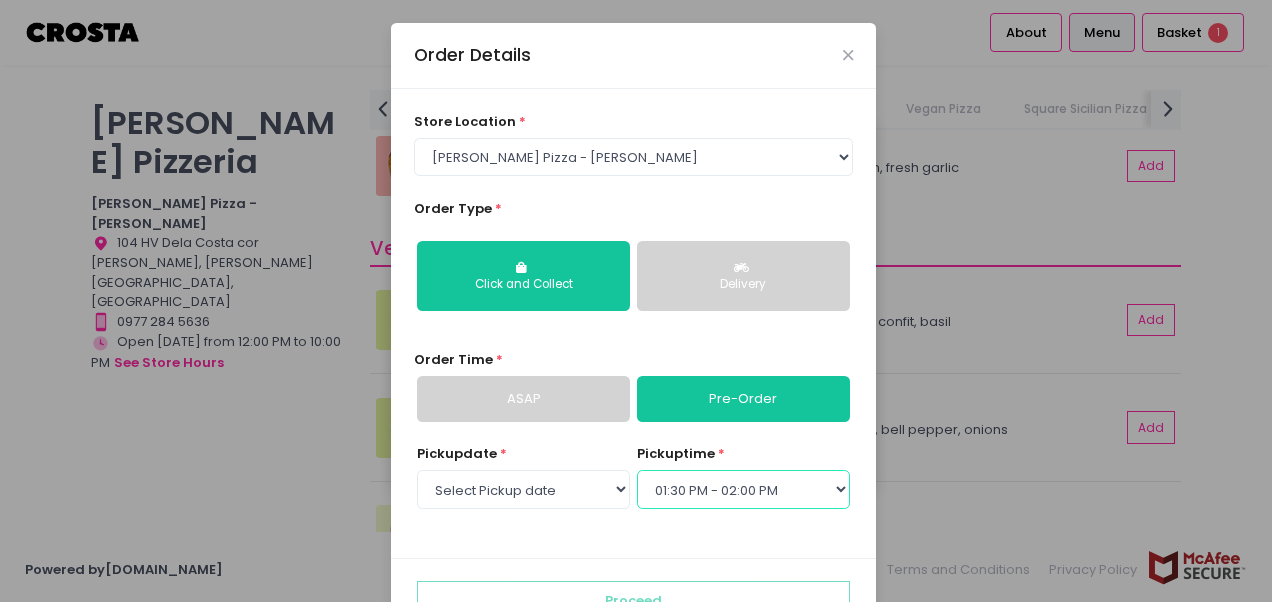 click on "Select pickup time 12:00 PM - 12:30 PM 12:30 PM - 01:00 PM 01:00 PM - 01:30 PM 01:30 PM - 02:00 PM 02:00 PM - 02:30 PM 02:30 PM - 03:00 PM 03:00 PM - 03:30 PM 03:30 PM - 04:00 PM 04:00 PM - 04:30 PM 04:30 PM - 05:00 PM 05:00 PM - 05:30 PM 05:30 PM - 06:00 PM 06:00 PM - 06:30 PM 06:30 PM - 07:00 PM 07:00 PM - 07:30 PM 07:30 PM - 08:00 PM 08:00 PM - 08:30 PM 08:30 PM - 09:00 PM" at bounding box center (743, 489) 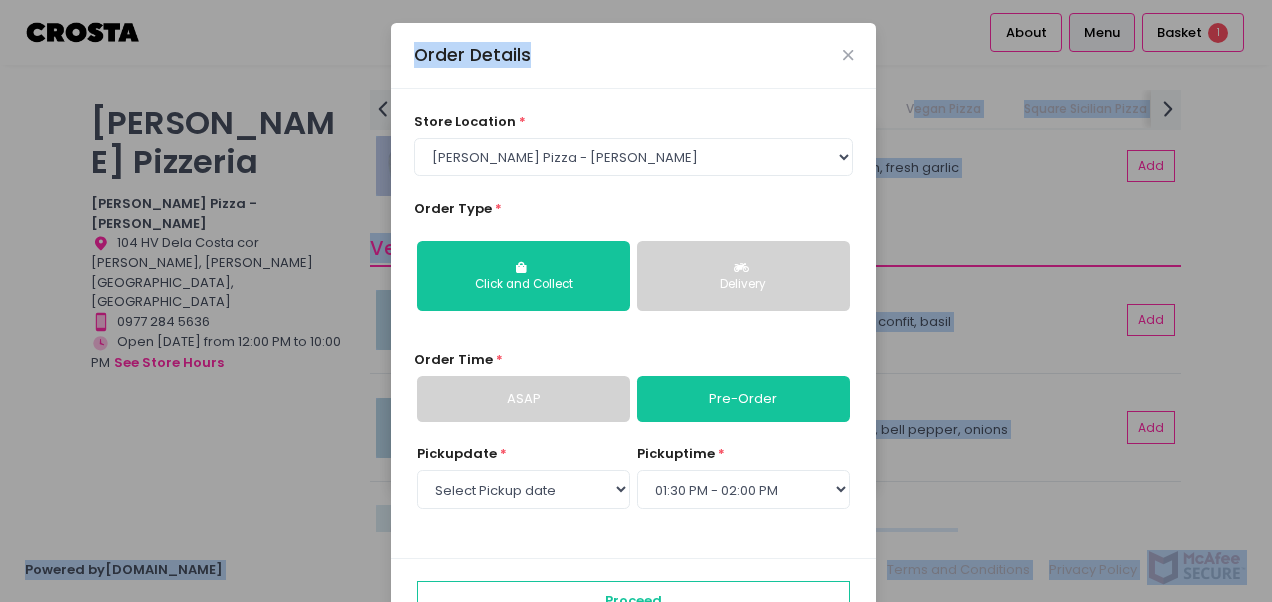 drag, startPoint x: 756, startPoint y: 50, endPoint x: 802, endPoint y: -74, distance: 132.25732 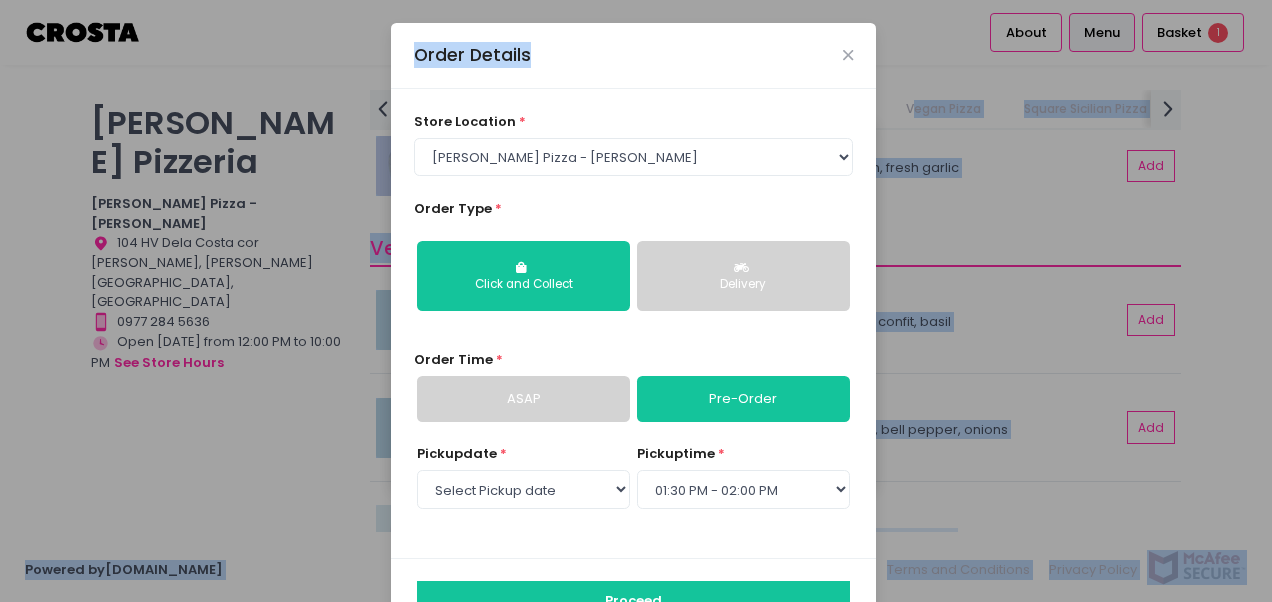 click on "Proceed" at bounding box center (633, 600) 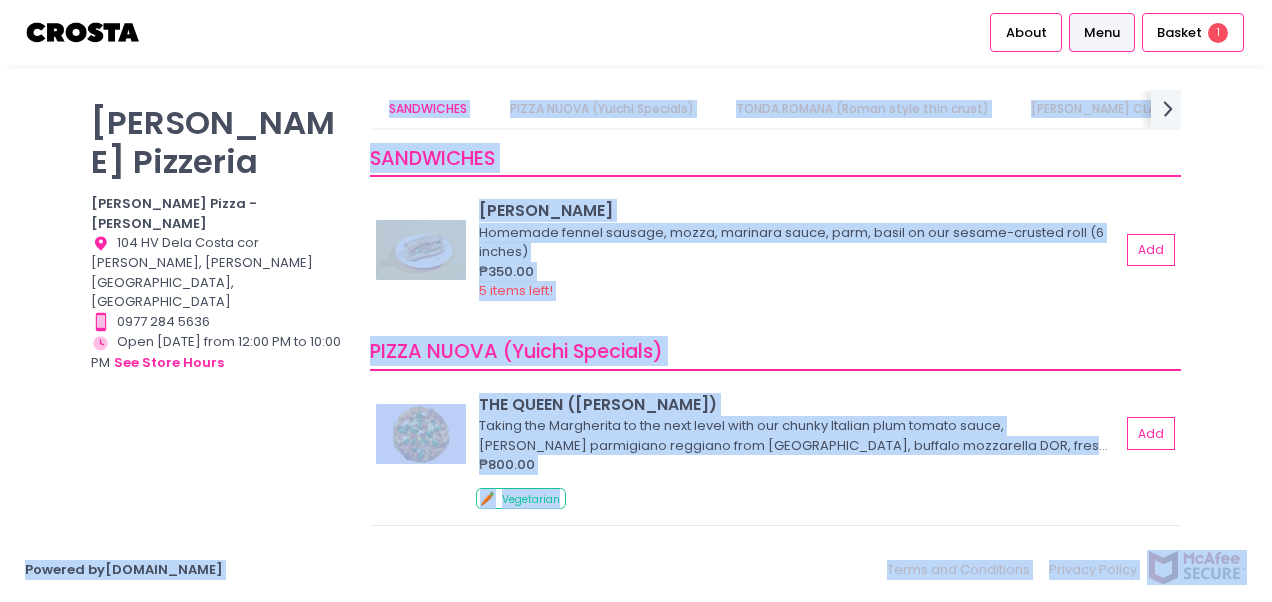 click on "[PERSON_NAME] Pizzeria       [PERSON_NAME] Pizza - [PERSON_NAME]   Location Created with Sketch.     104 HV Dela Costa cor [PERSON_NAME], [PERSON_NAME][GEOGRAPHIC_DATA], [GEOGRAPHIC_DATA]     Contact Number Created with Sketch.   0977 284 5636 Store Hours Created with Sketch.     Open [DATE] from  12:00 PM to 10:00 PM    see store hours SANDWICHES PIZZA NUOVA (Yuichi Specials) TONDA ROMANA (Roman style thin crust) [PERSON_NAME] CLASSICS (red base) [PERSON_NAME] CLASSICS (white base) Vegan Pizza Square Detroit Pizza Square Sicilian Pizza Detroit Thin Crust DESSERTS EXTRAS DRINKS prev Created with Sketch. next Created with Sketch. SANDWICHES HOAGIE ROLL Homemade fennel sausage, mozza, marinara sauce, parm, basil on our sesame-crusted roll (6 inches) ₱350.00   5 items   left!     Add   PIZZA NUOVA (Yuichi Specials) THE QUEEN ([PERSON_NAME]) Taking the Margherita to the next level with our chunky Italian plum tomato sauce,  [PERSON_NAME] parmigiano reggiano from [GEOGRAPHIC_DATA], buffalo mozzarella DOR, fresh basil, semi dried plum tomatoes, basil cream ₱800.00     Add   🥕" at bounding box center [636, 301] 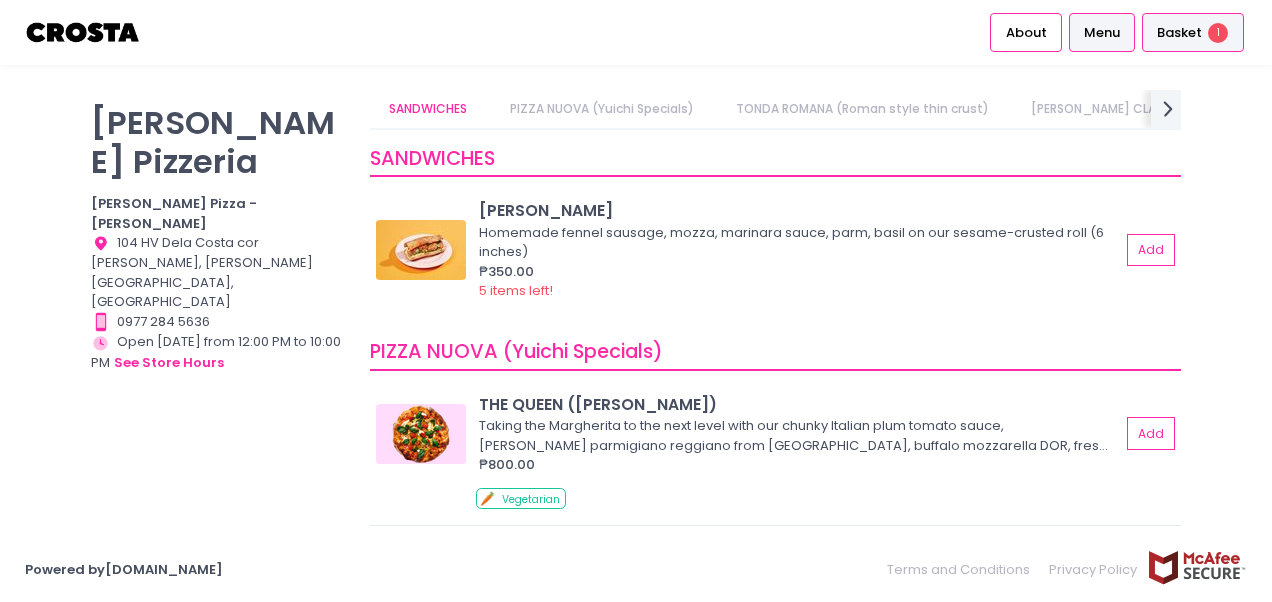 click on "Basket 1" at bounding box center (1193, 32) 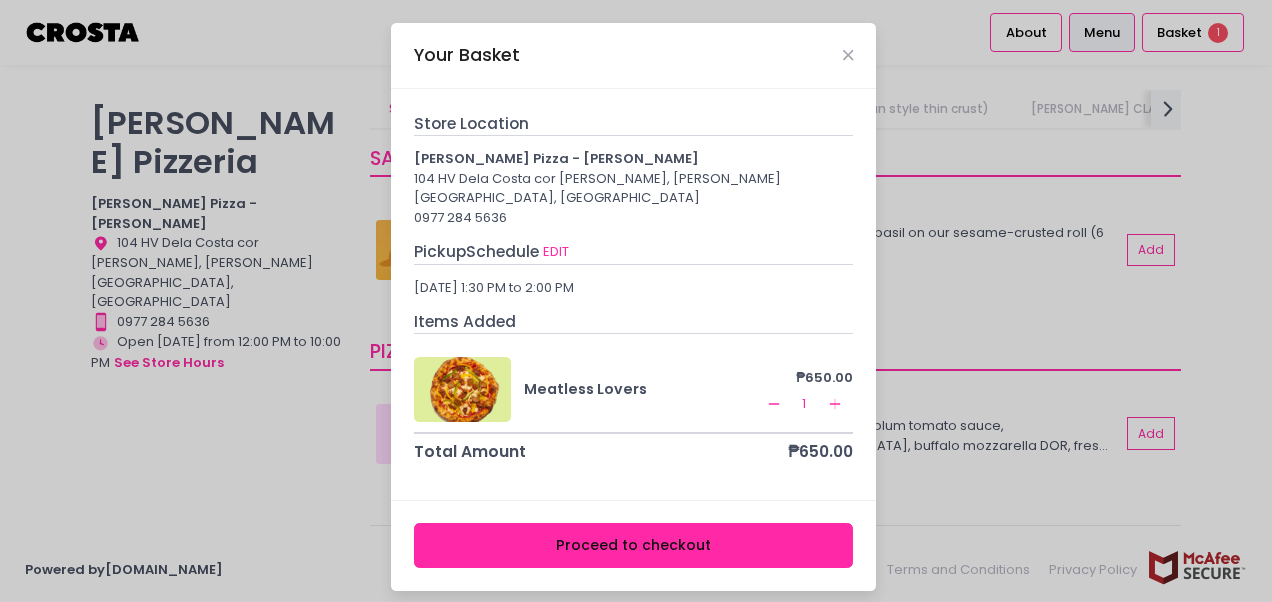 click on "Proceed to checkout" at bounding box center (634, 545) 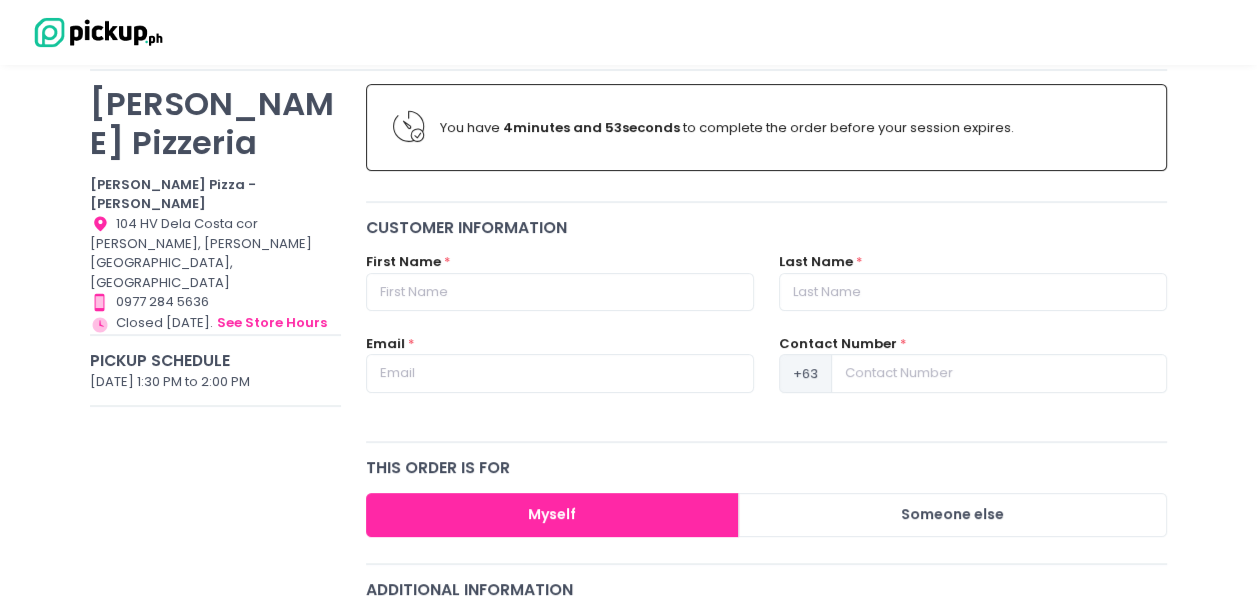 scroll, scrollTop: 171, scrollLeft: 0, axis: vertical 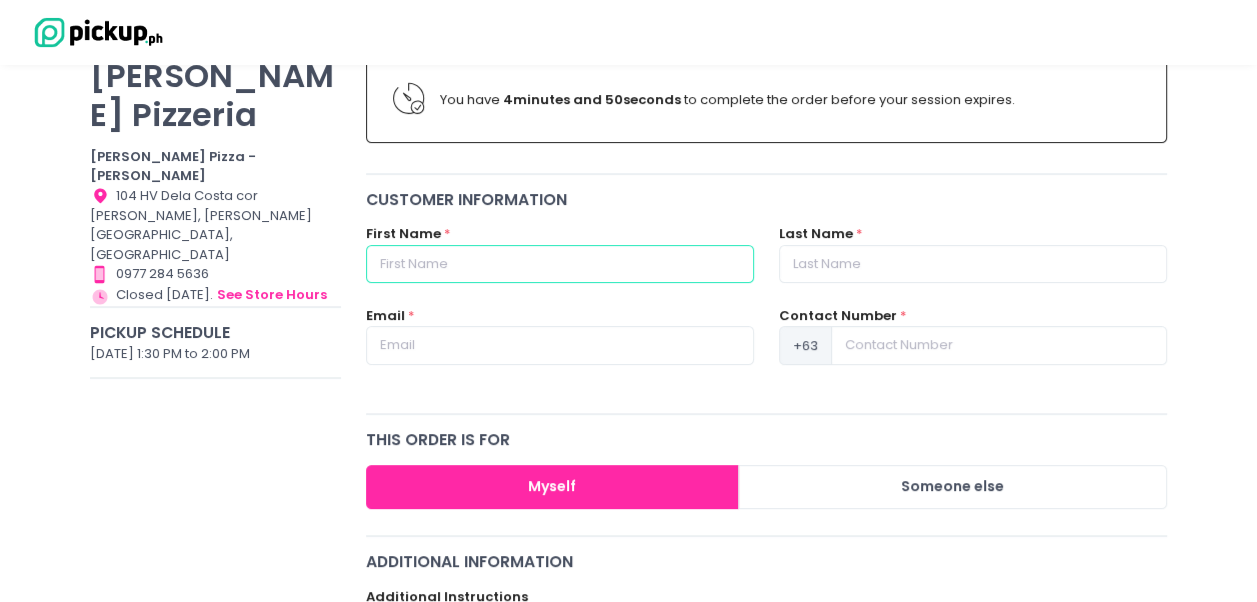 click at bounding box center [560, 264] 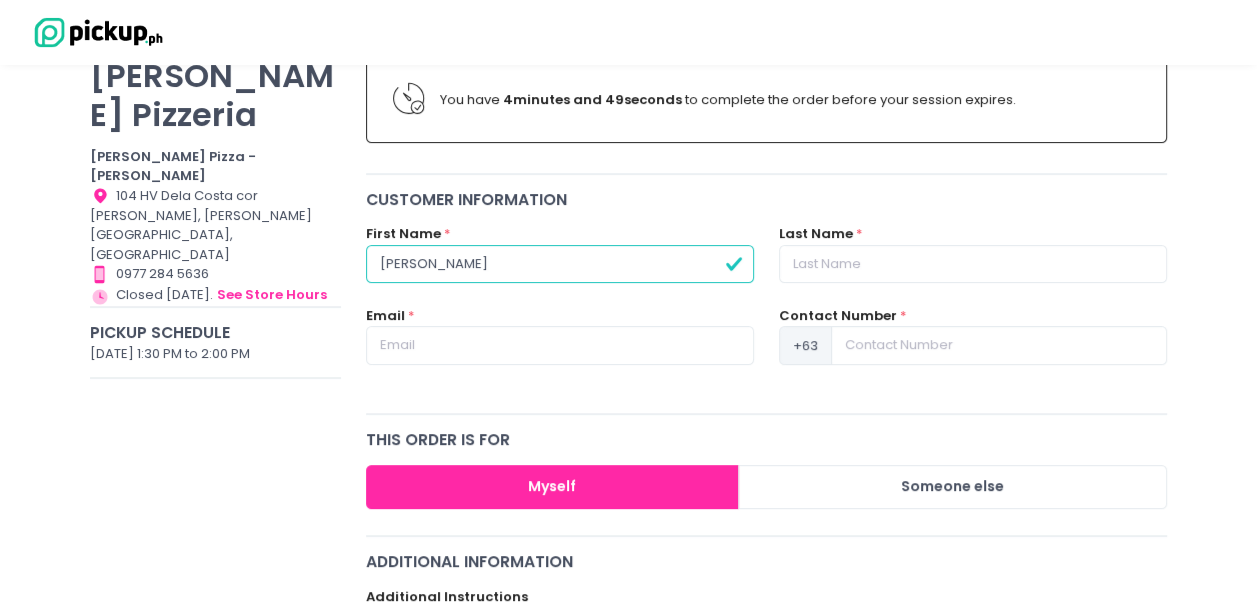type on "[PERSON_NAME]" 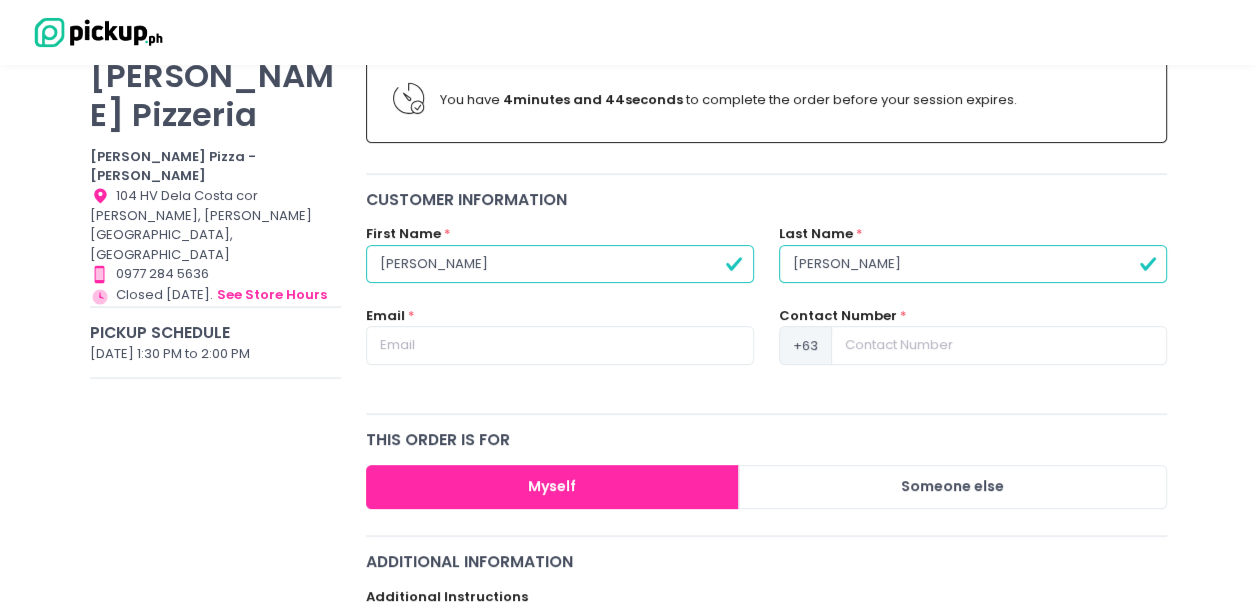 type on "[PERSON_NAME]" 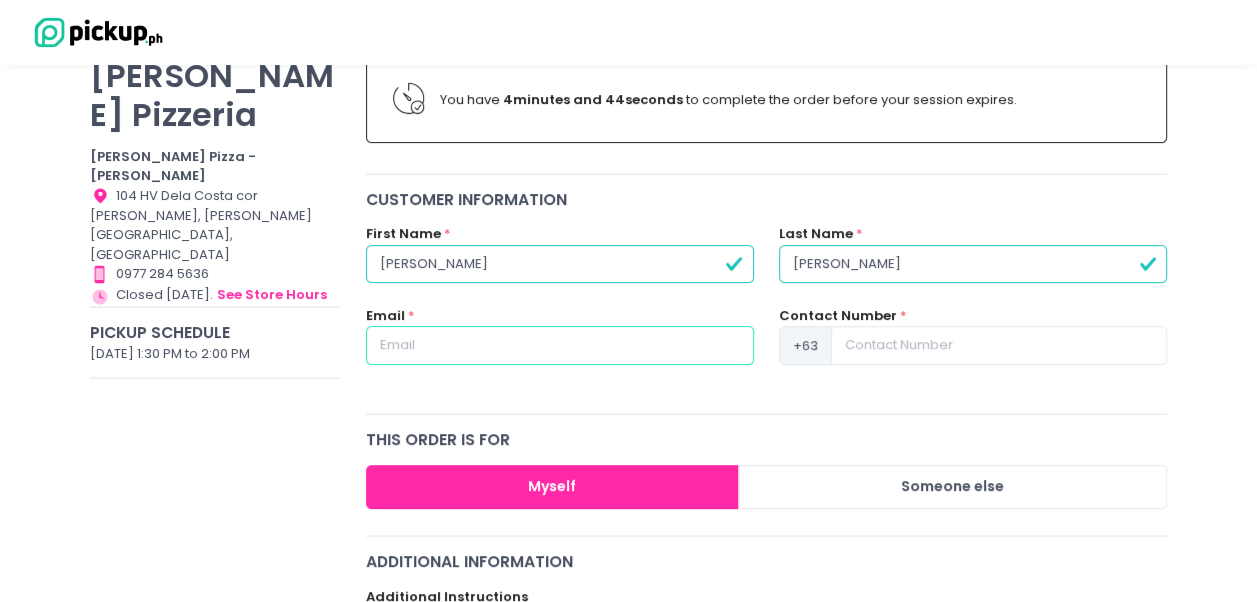 click at bounding box center (560, 345) 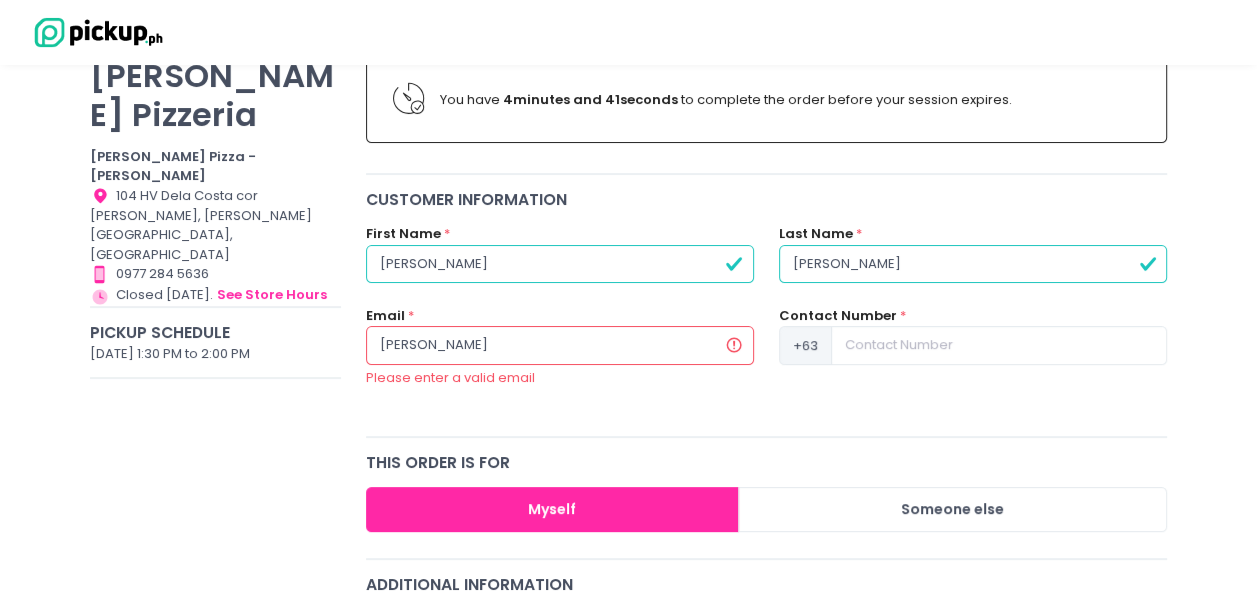 type on "[EMAIL_ADDRESS][PERSON_NAME][DOMAIN_NAME]" 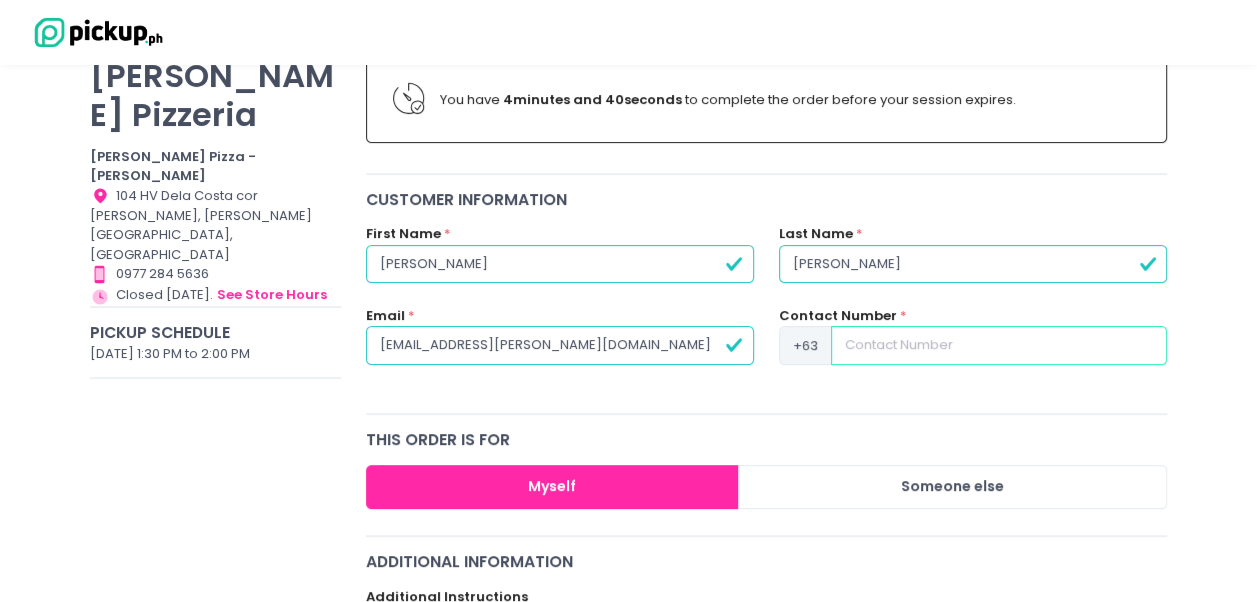 click at bounding box center (999, 345) 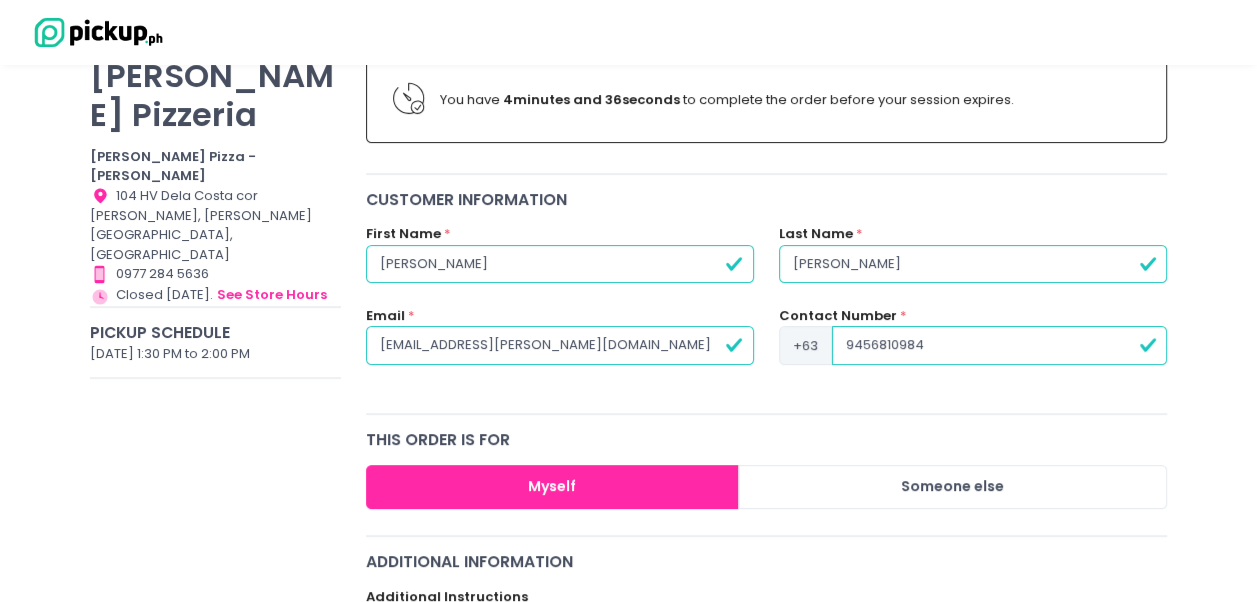 type on "9456810984" 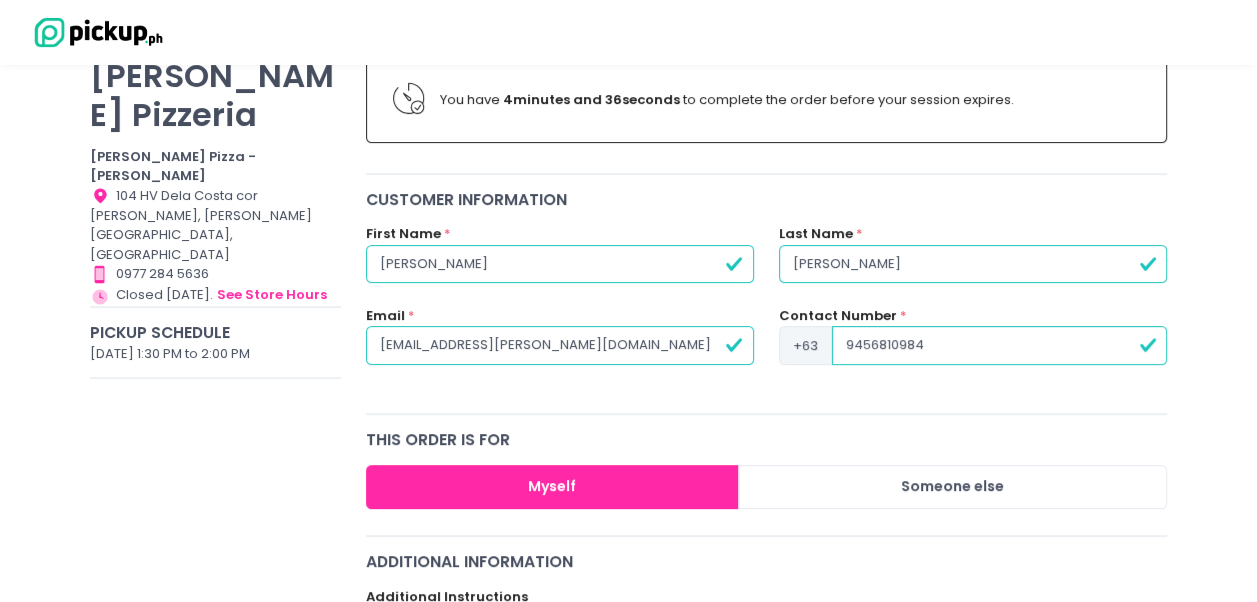 click on "Checkout You are ordering from   [PERSON_NAME] Pizzeria  for   Pickup   on   [DATE]   1:30 PM   to   2:00 PM   [PERSON_NAME] Pizzeria       [PERSON_NAME] Pizza - [PERSON_NAME]   Location Created with Sketch.     104 HV Dela Costa cor [PERSON_NAME], [PERSON_NAME][GEOGRAPHIC_DATA], [GEOGRAPHIC_DATA]     Contact Number Created with Sketch.   0977 284 5636 Store Hours Created with Sketch.   Closed [DATE].    see store hours Pickup Schedule [DATE]   1:30 PM   to   2:00 PM You have   4  minutes and   36  seconds   to complete the order before your session expires. Customer Information   First Name   *   [PERSON_NAME]   Last Name   *   [PERSON_NAME]   Email   *   [PERSON_NAME][EMAIL_ADDRESS][PERSON_NAME][DOMAIN_NAME]   Contact Number   *   [PHONE_NUMBER] this order is for Myself Someone else Additional Information   Additional Instructions     Promo code Order Summary    Edit Items   Meatless Lovers PHP  650.00  x  1 PHP  650.00 total amount     PHP   650.00 Payment Method  * CARD   MASTERCARD, VISA GCASH   You will be redirected to the GCash platform to fulfill your payment. GRAB PAY" at bounding box center (628, 719) 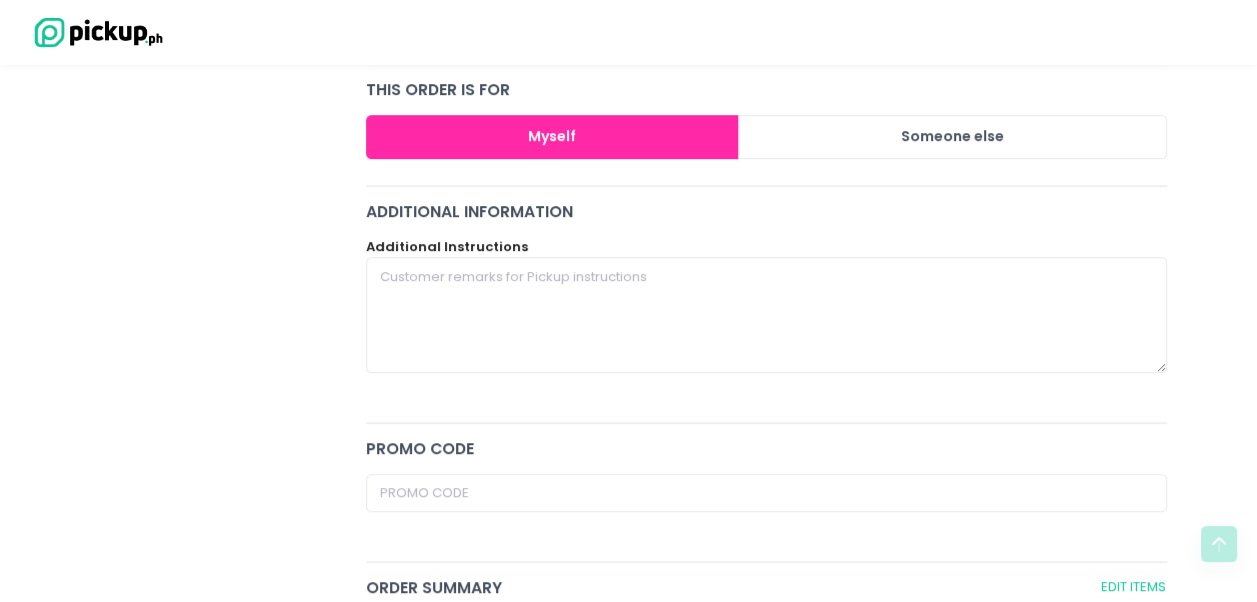scroll, scrollTop: 558, scrollLeft: 0, axis: vertical 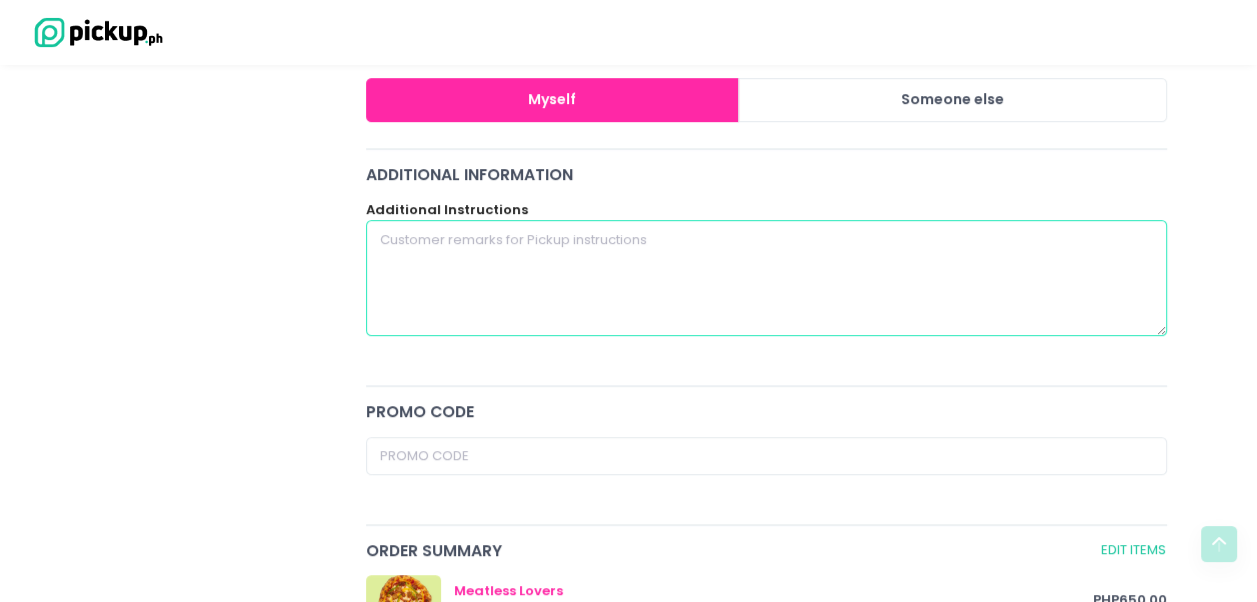 click at bounding box center (767, 278) 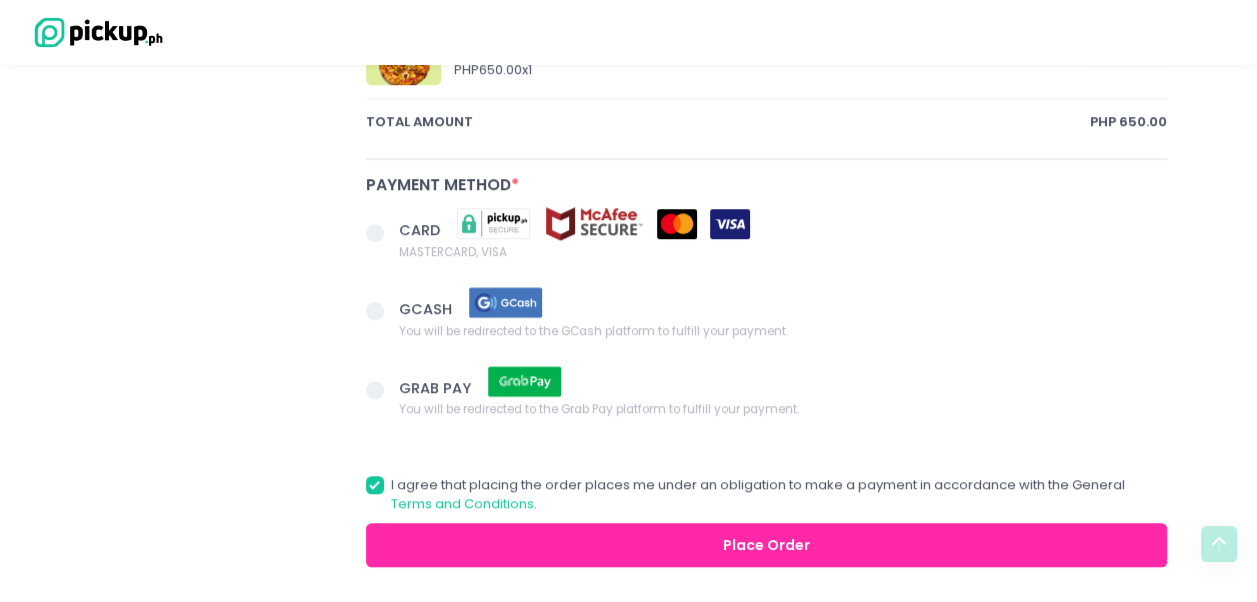 scroll, scrollTop: 1110, scrollLeft: 0, axis: vertical 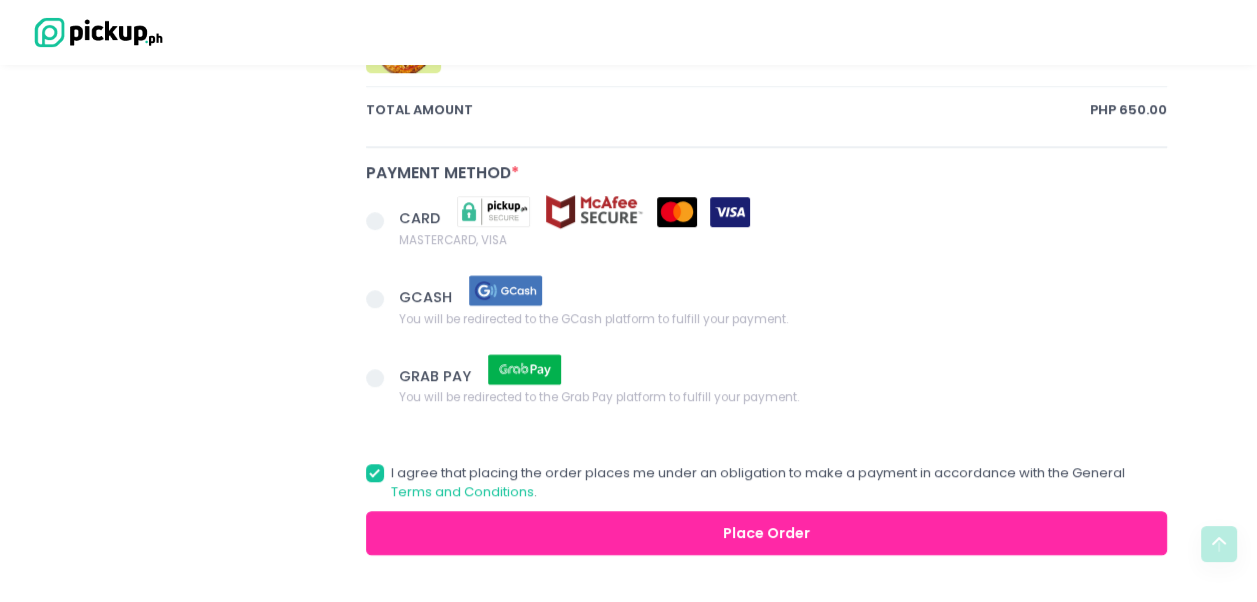 type on "Would be great if I could pick it up just at 2 pm or a few mins before." 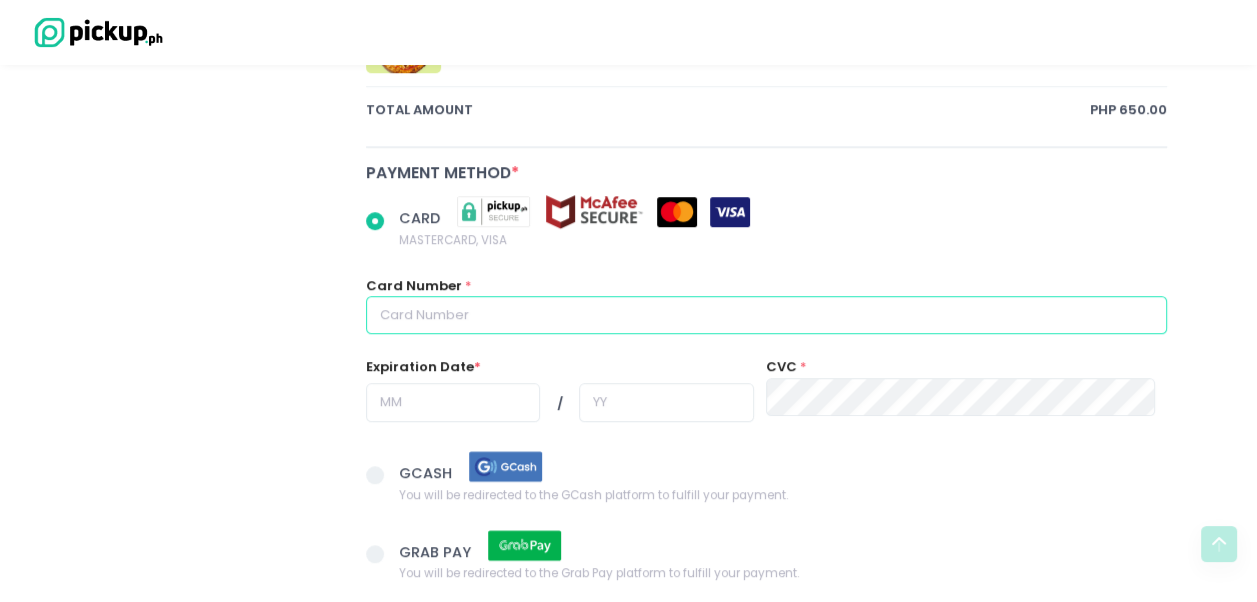 radio on "true" 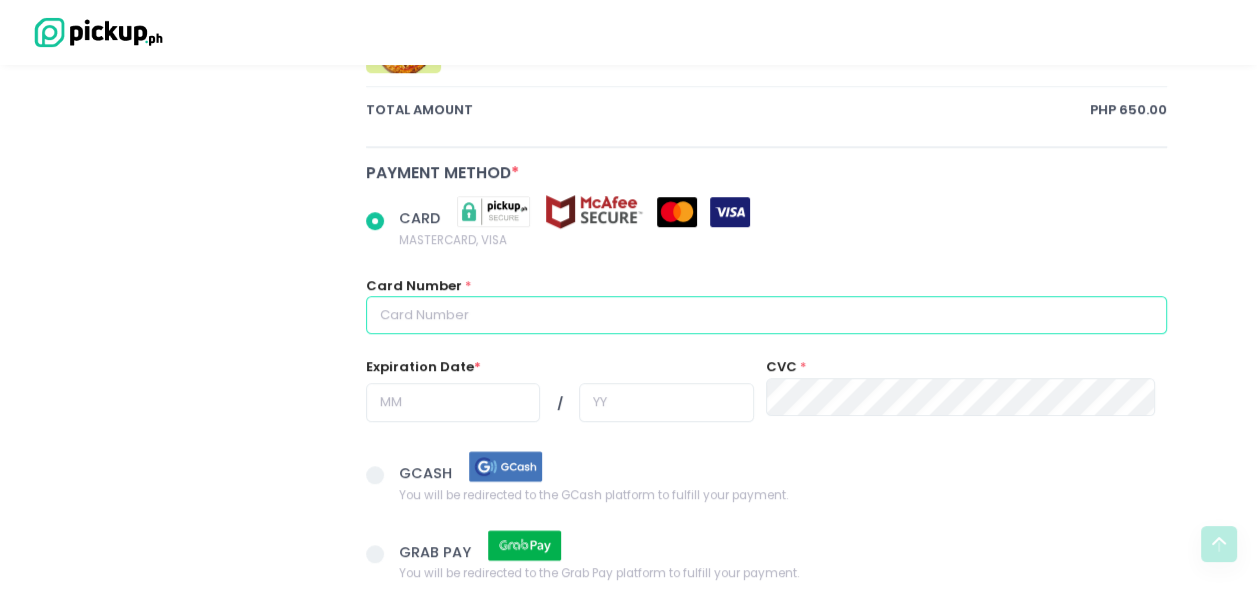 click at bounding box center [767, 315] 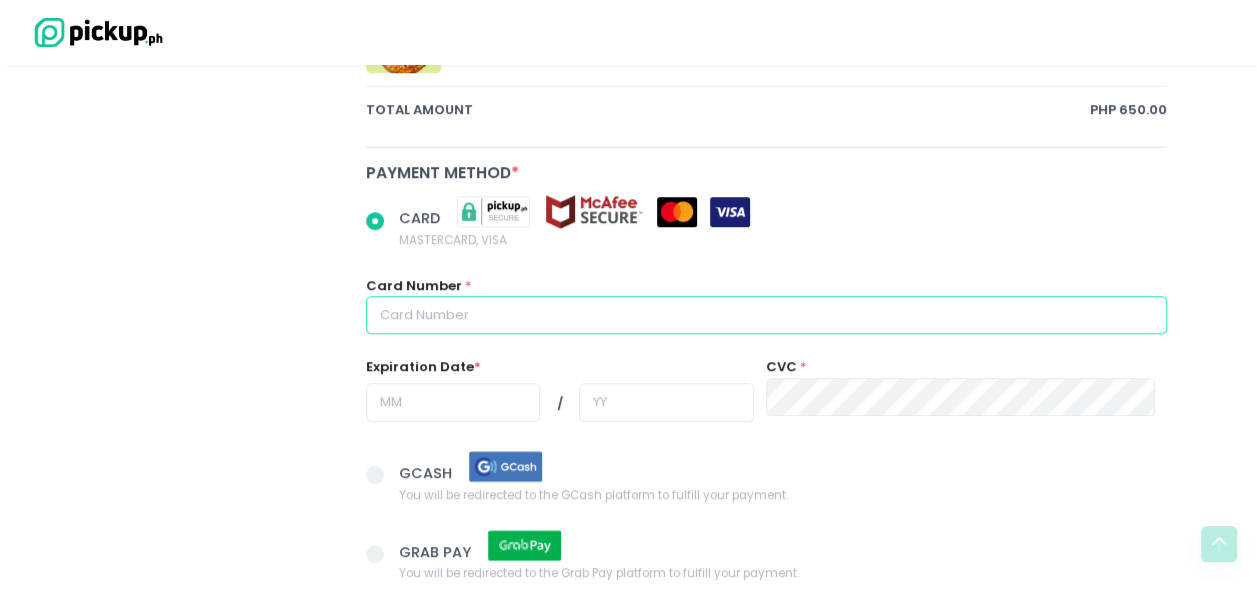 type on "[CREDIT_CARD_NUMBER]" 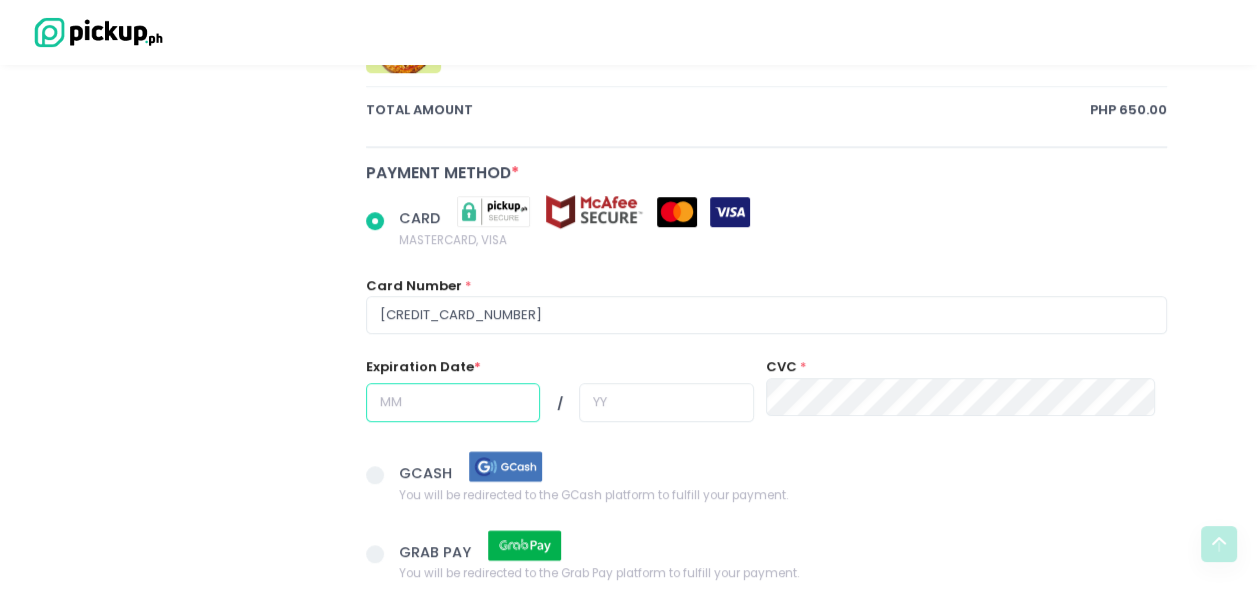 type on "03" 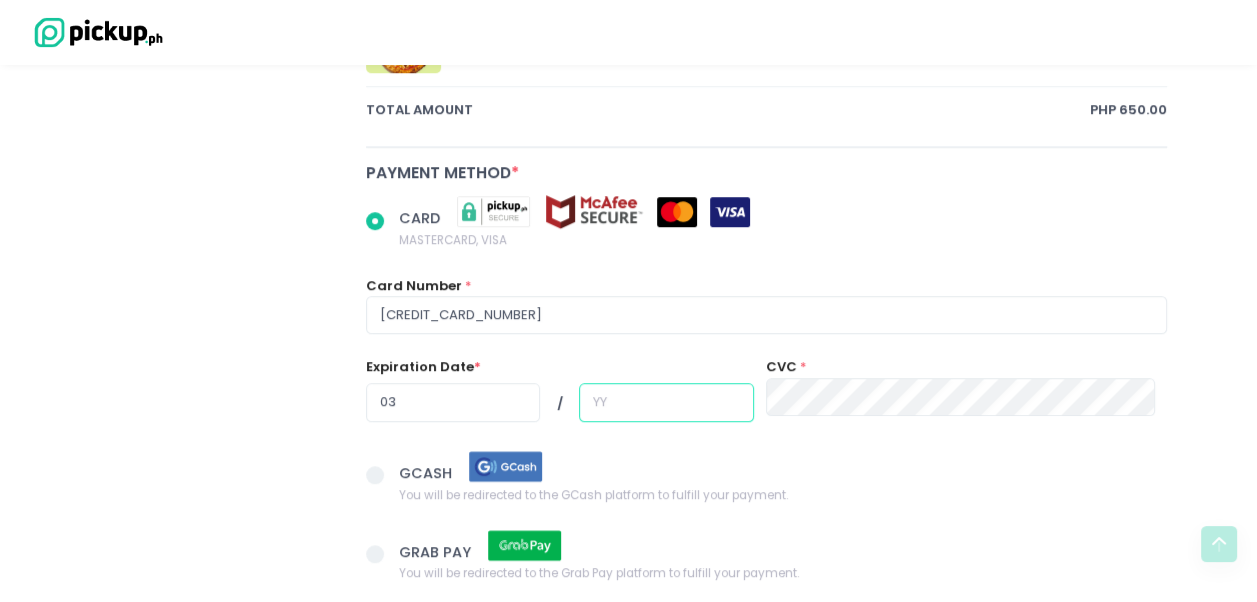 type on "26" 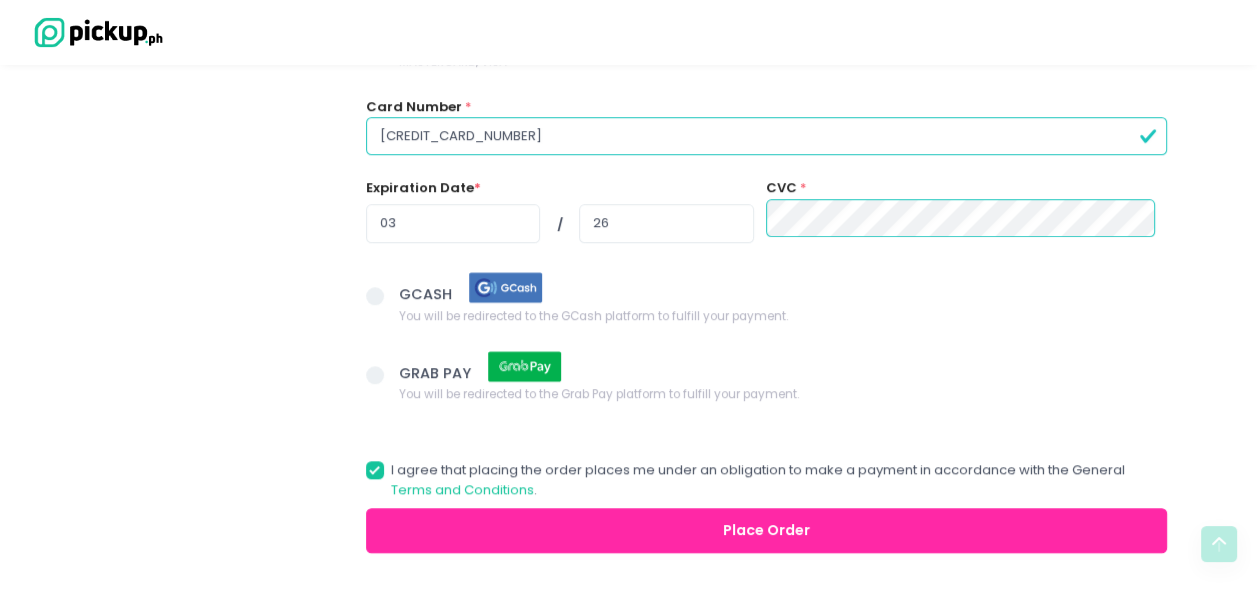 scroll, scrollTop: 1318, scrollLeft: 0, axis: vertical 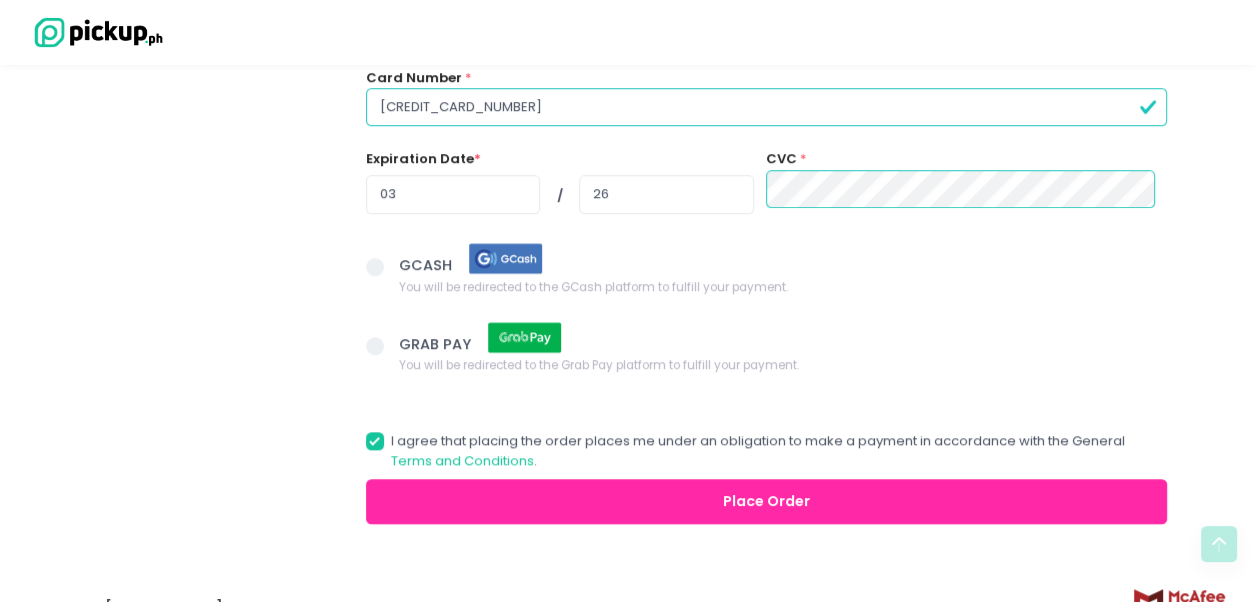 click on "Place Order" at bounding box center (767, 501) 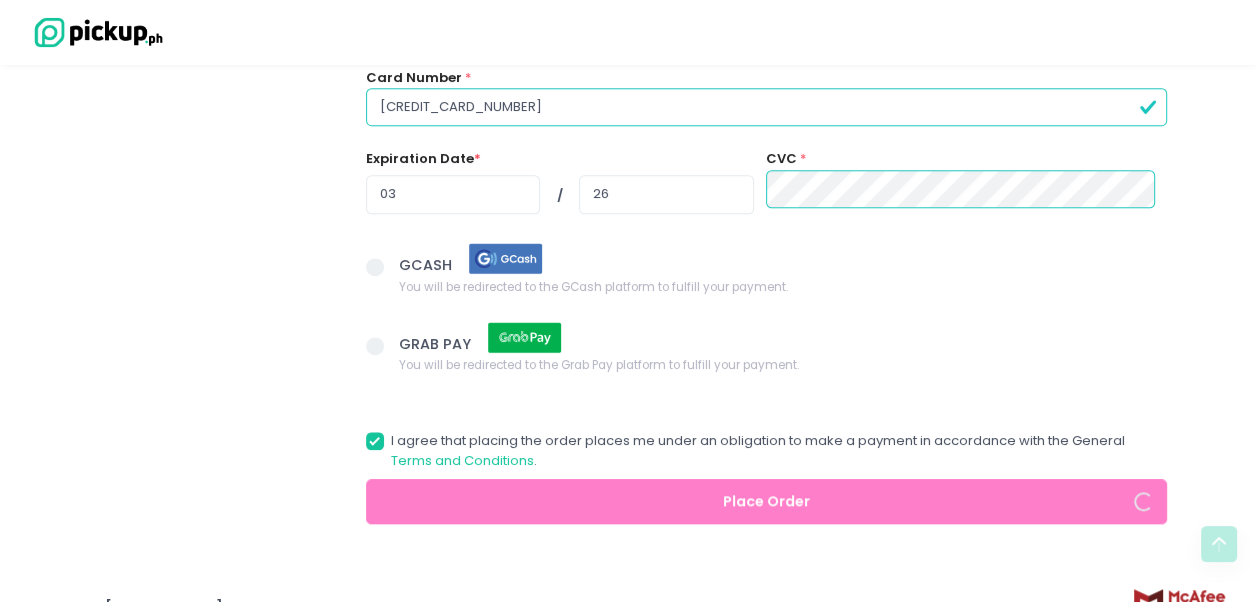 radio on "true" 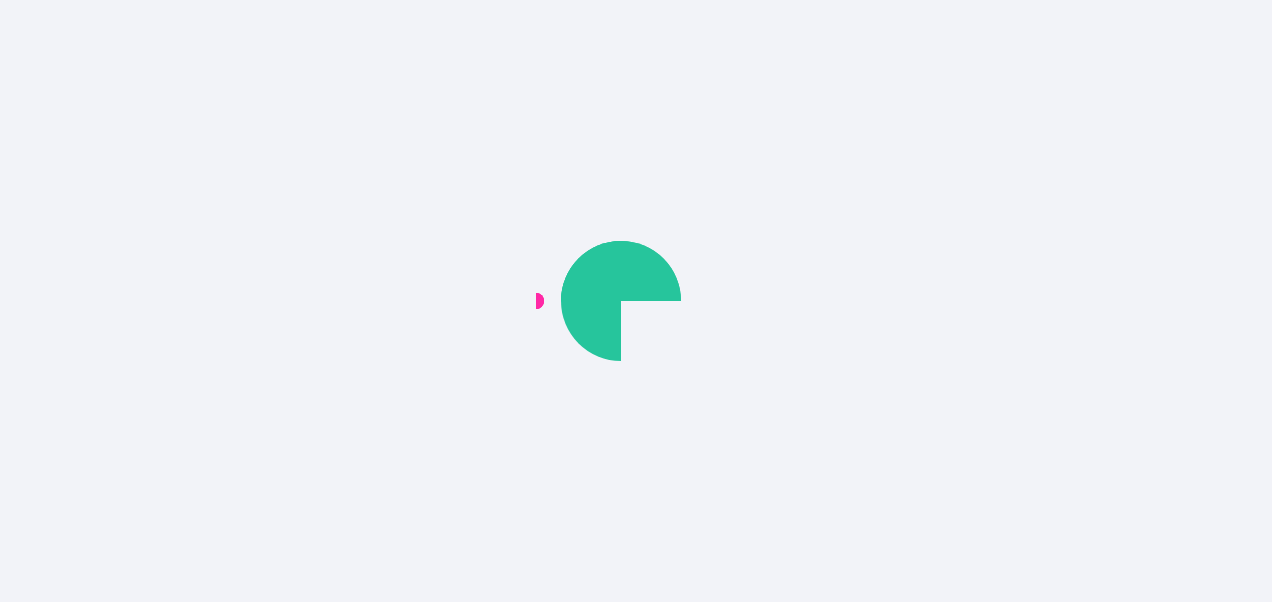scroll, scrollTop: 0, scrollLeft: 0, axis: both 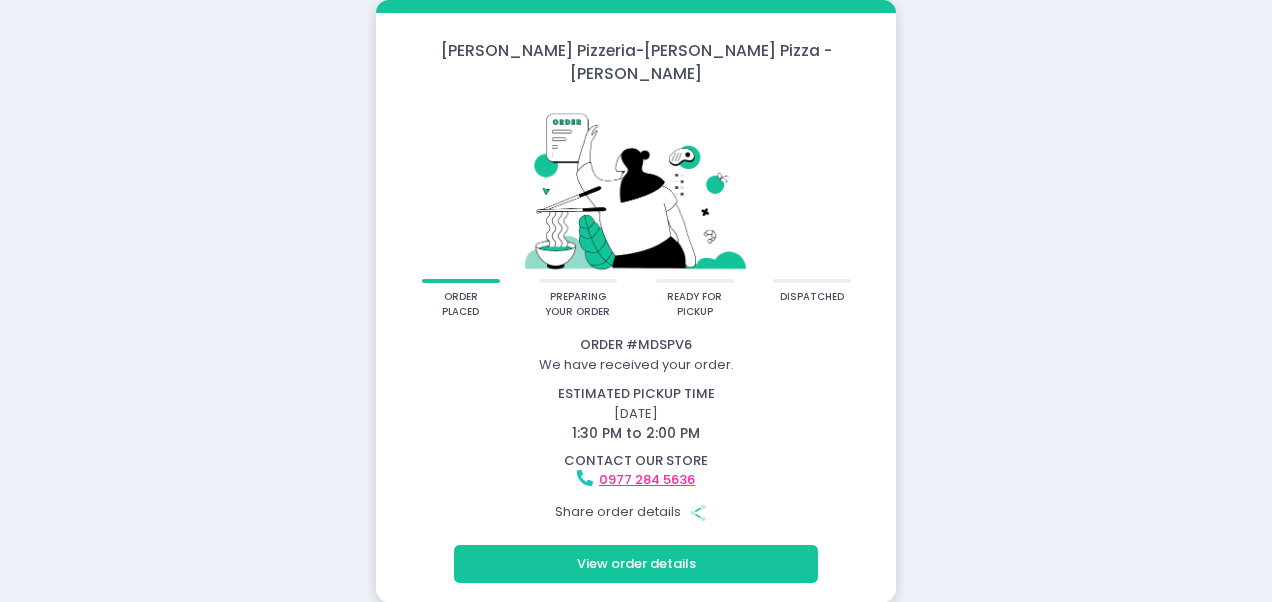 click on "[PERSON_NAME] Pizzeria  -  [PERSON_NAME] Pizza - [PERSON_NAME] order placed preparing your order ready for pickup dispatched Order # MDSPV6   We have received your order. estimated pickup time [DATE]     1:30 PM   to   2:00 PM   contact our store    [PHONE_NUMBER] Share order details   Share Created with Sketch.     View order details" at bounding box center [636, 301] 